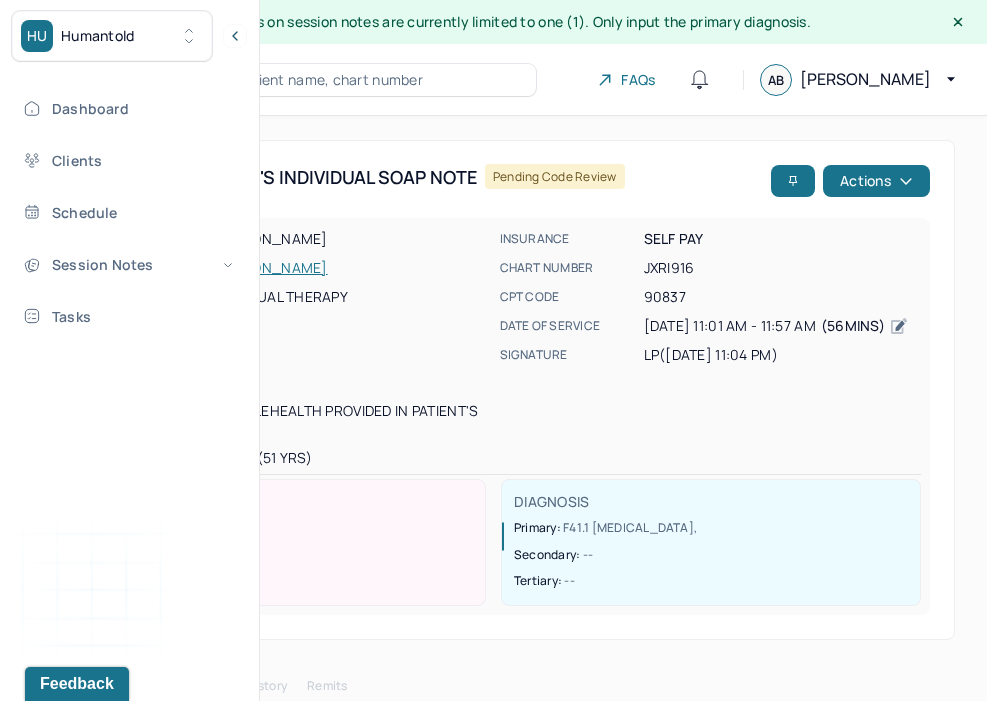 scroll, scrollTop: 0, scrollLeft: 0, axis: both 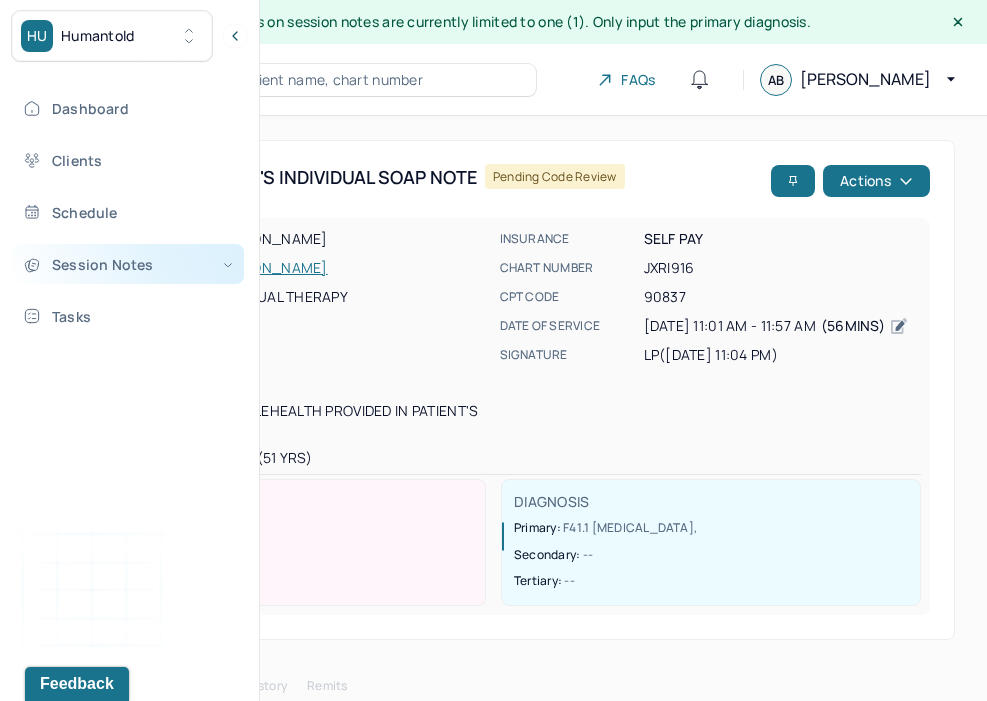 click on "Session Notes" at bounding box center (128, 264) 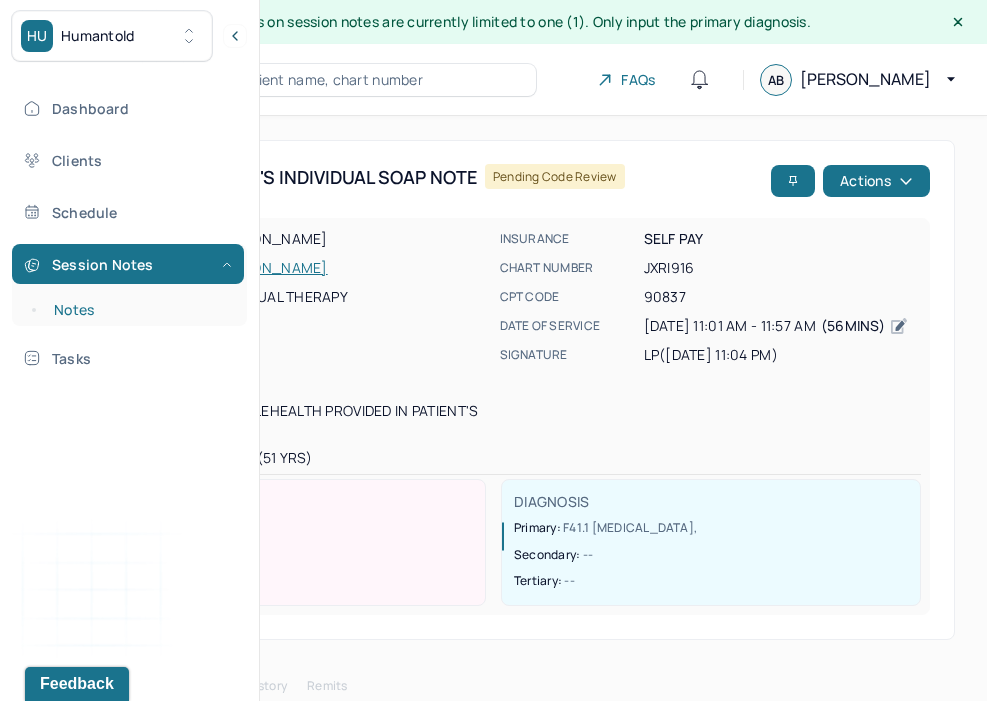 click on "Notes" at bounding box center [139, 310] 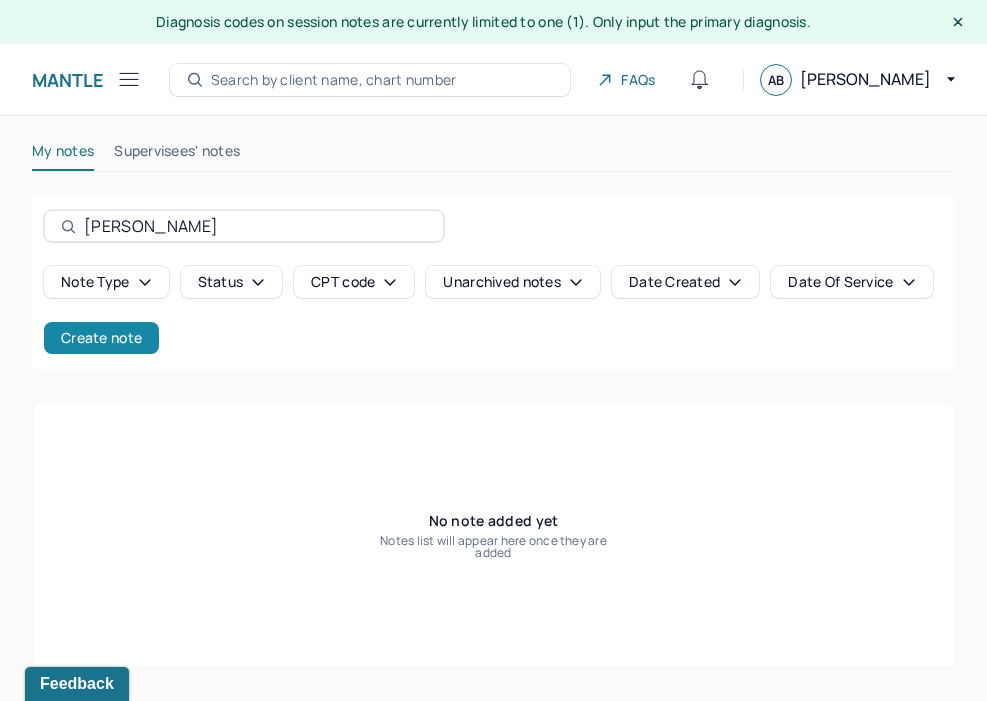 click on "Create note" at bounding box center (101, 338) 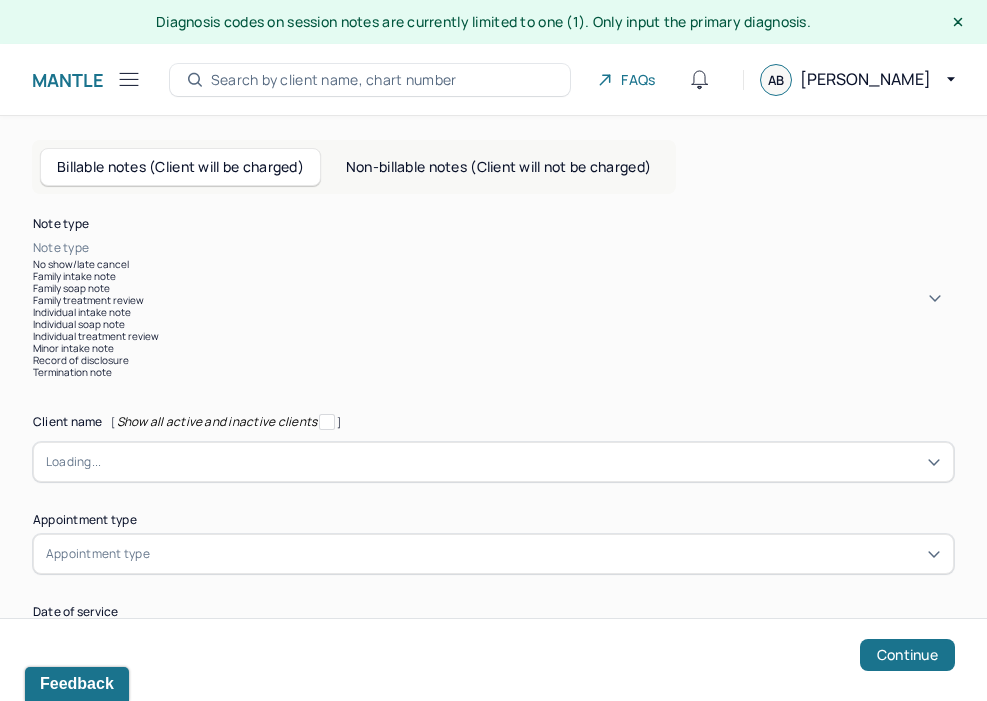 click at bounding box center [523, 248] 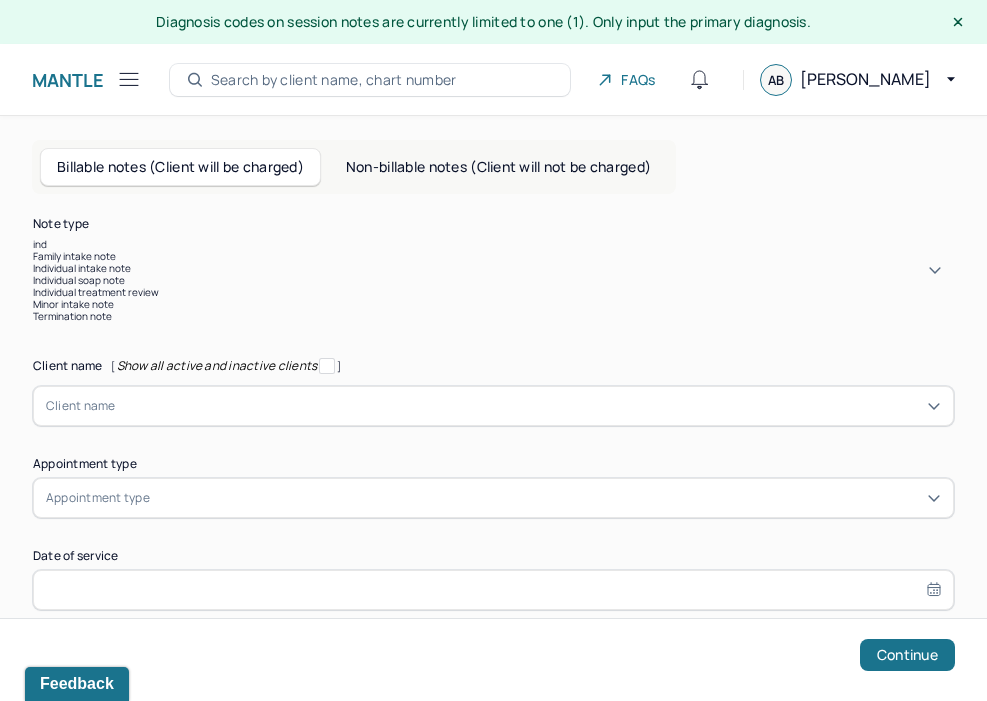 type on "indi" 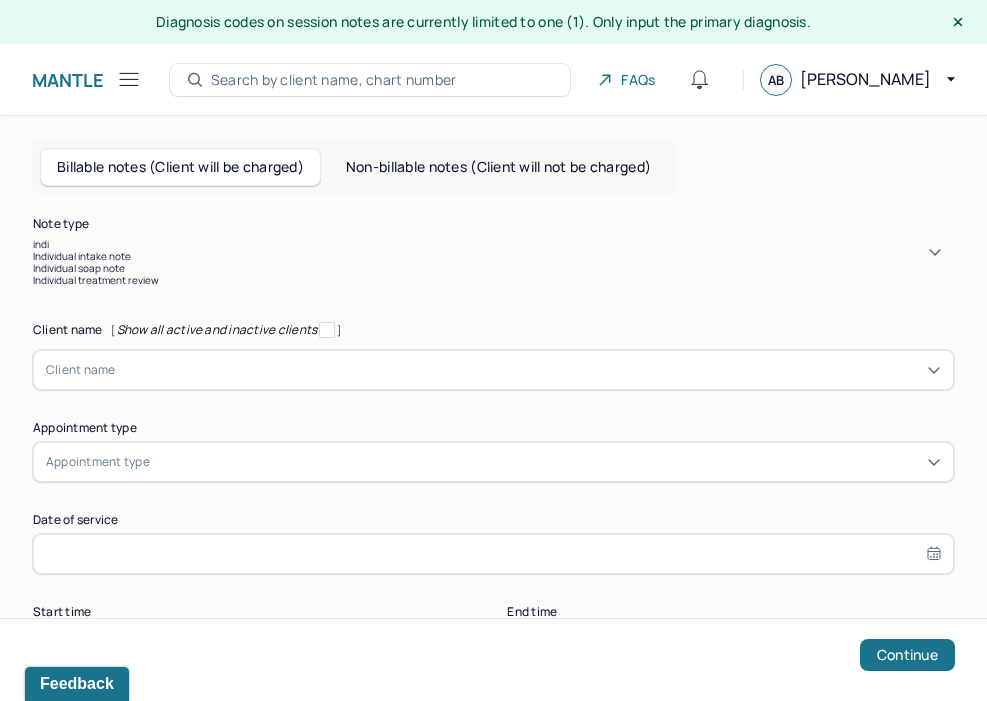 click on "Individual soap note" at bounding box center [493, 268] 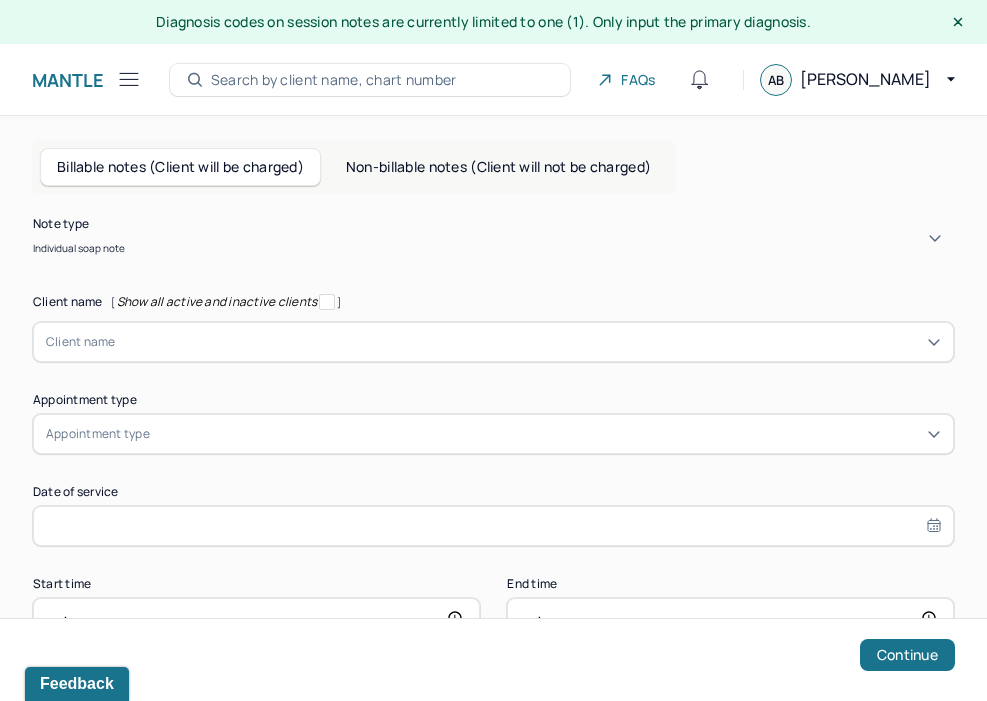 click at bounding box center (528, 342) 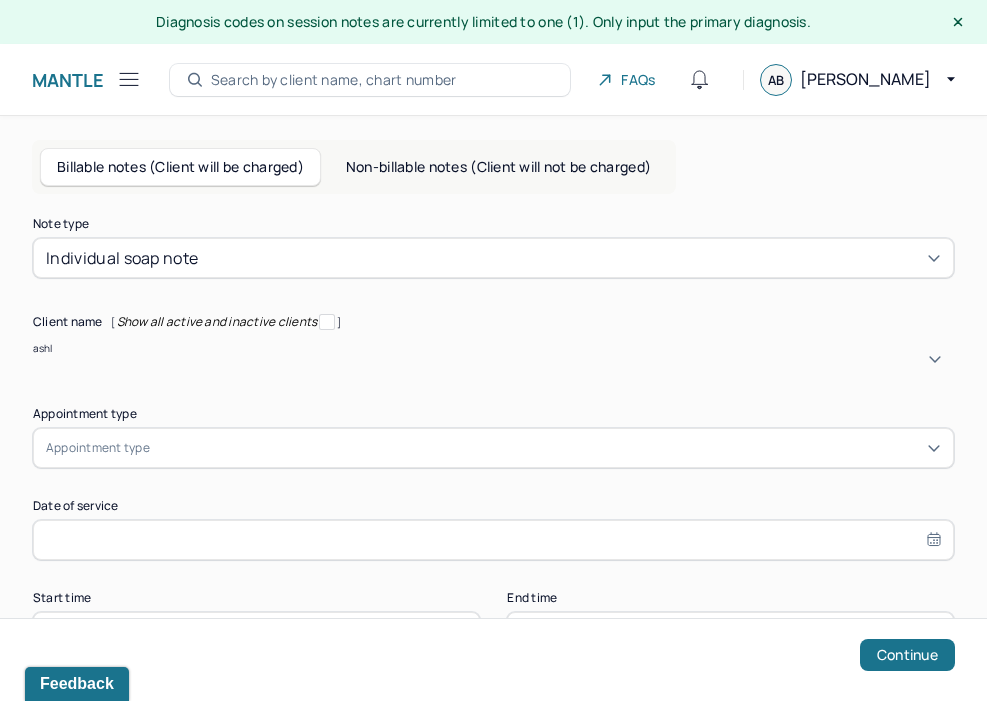 type on "ashle" 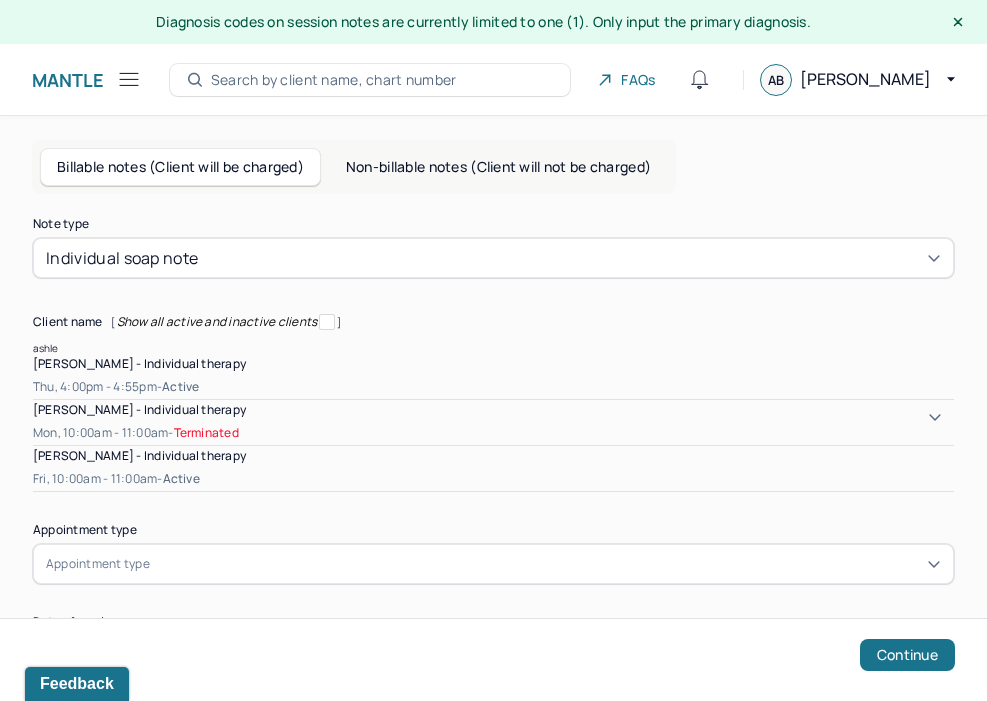 click on "Fri, 10:00am - 11:00am  -  active" at bounding box center (493, 479) 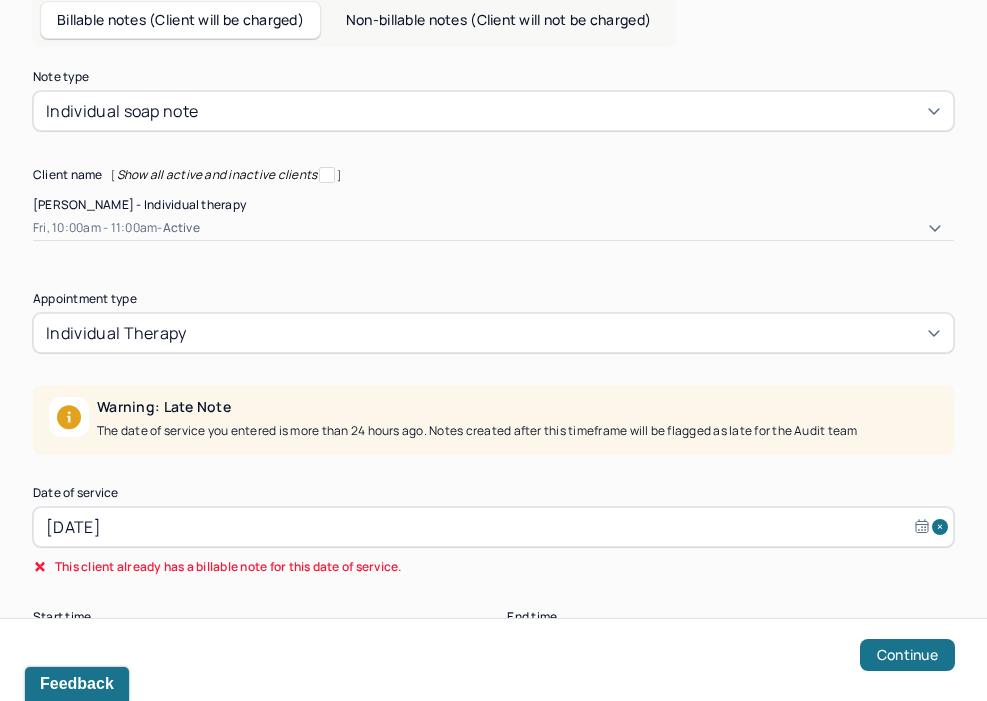 scroll, scrollTop: 152, scrollLeft: 0, axis: vertical 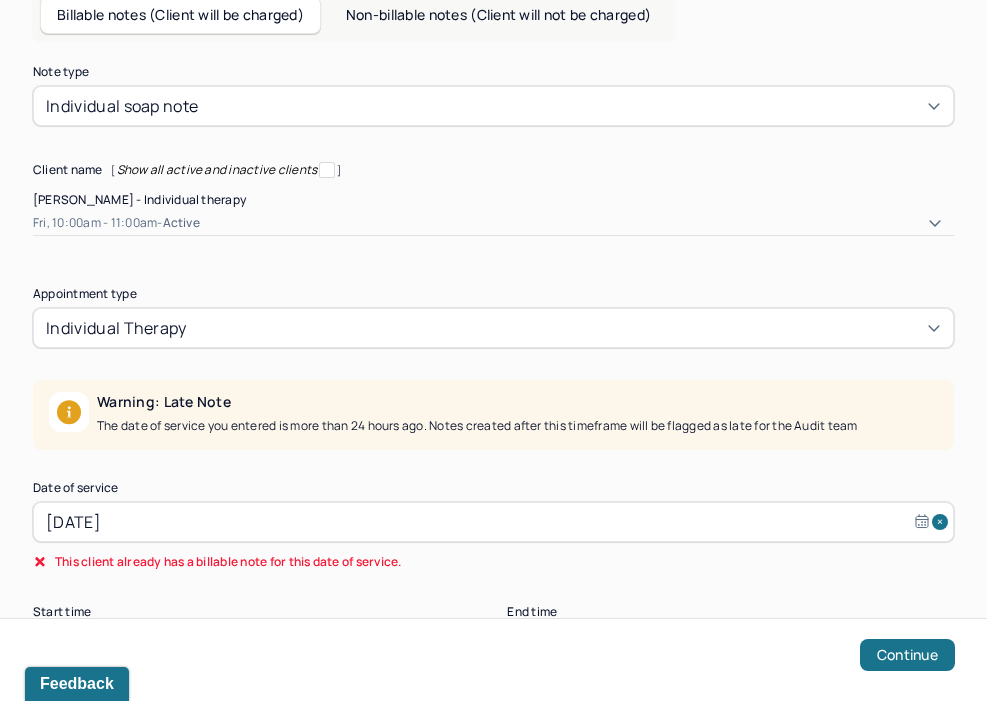 click on "[DATE]" at bounding box center (493, 522) 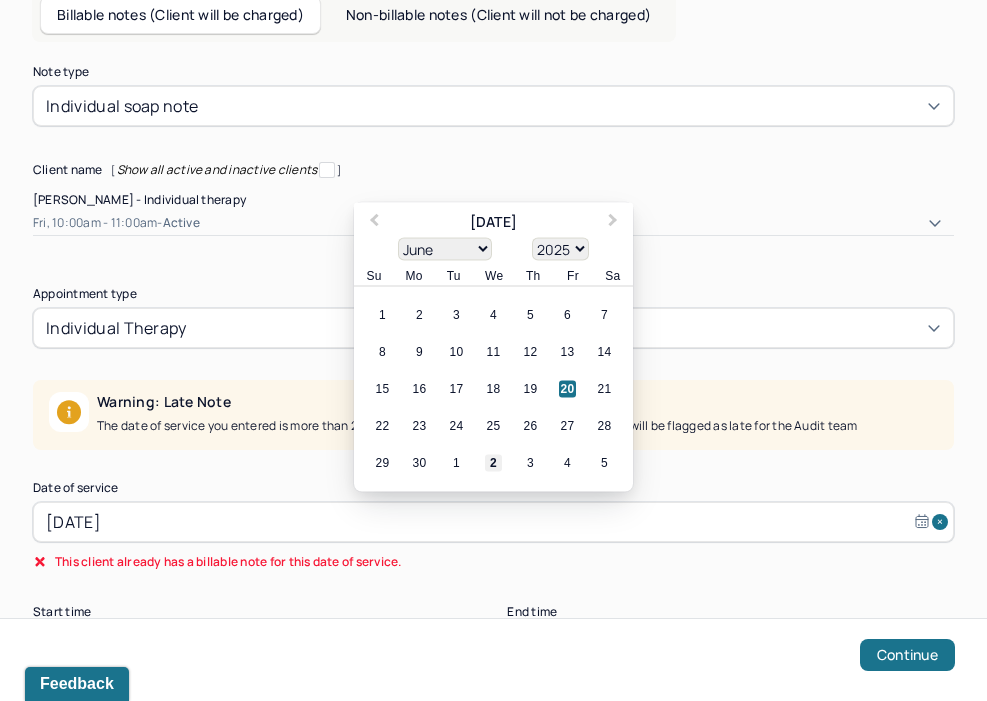 click on "2" at bounding box center (493, 463) 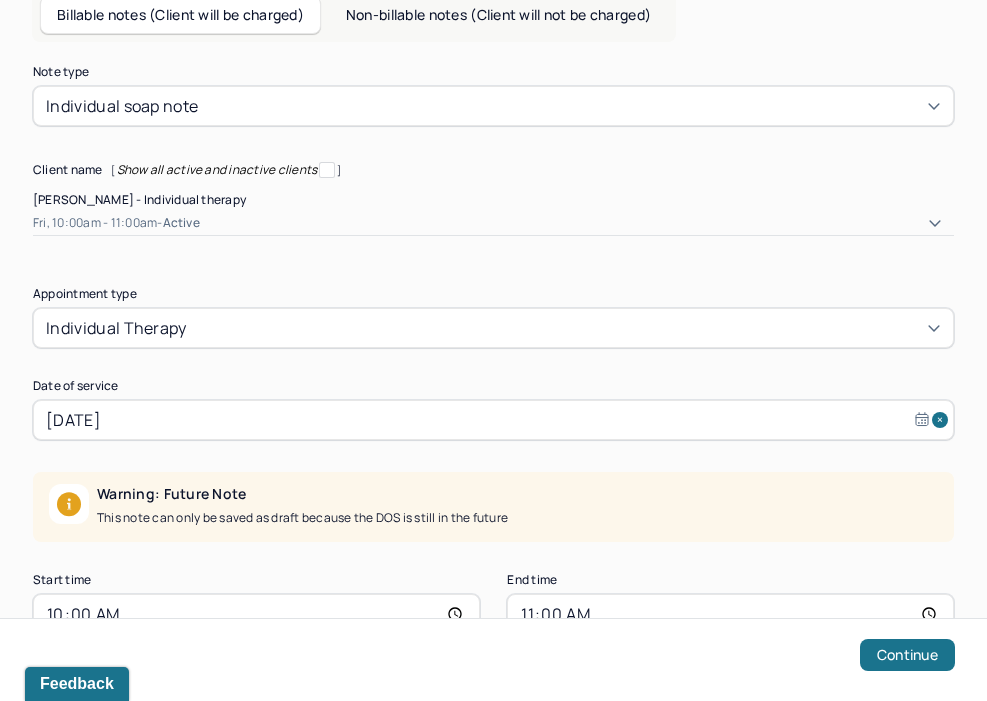scroll, scrollTop: 222, scrollLeft: 0, axis: vertical 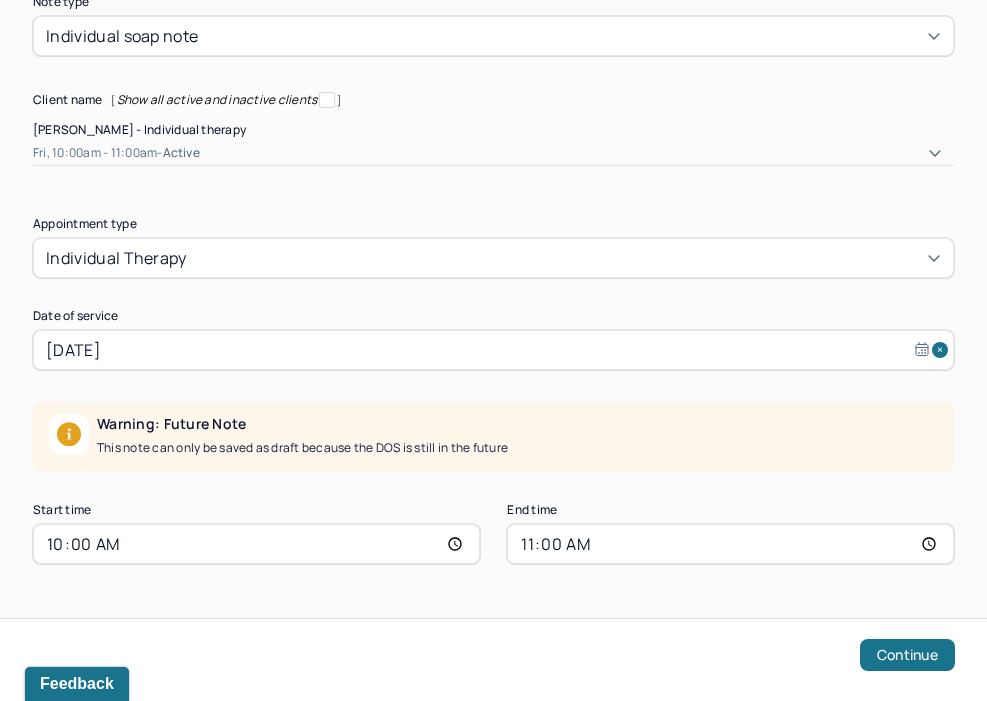 click on "10:00" at bounding box center [256, 544] 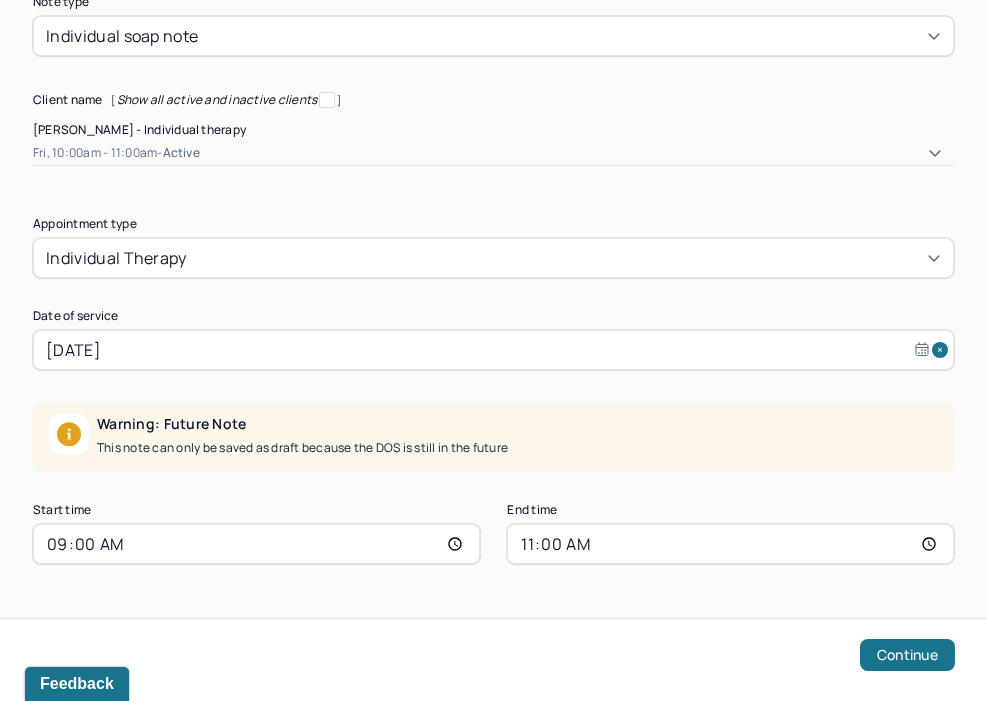 scroll, scrollTop: 120, scrollLeft: 0, axis: vertical 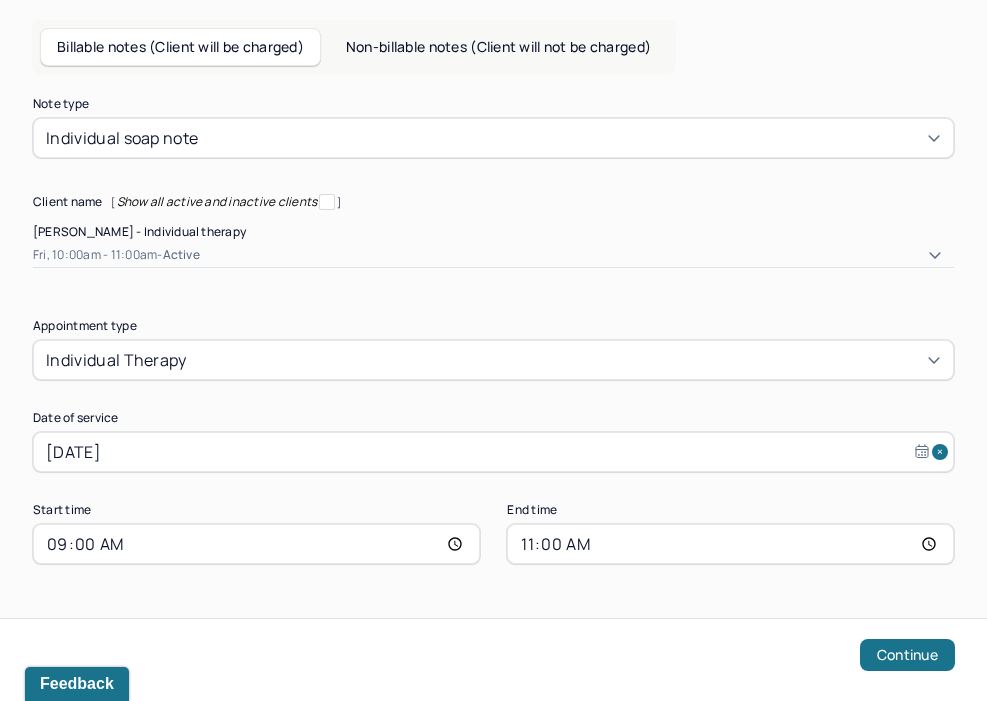 click on "11:00" at bounding box center (730, 544) 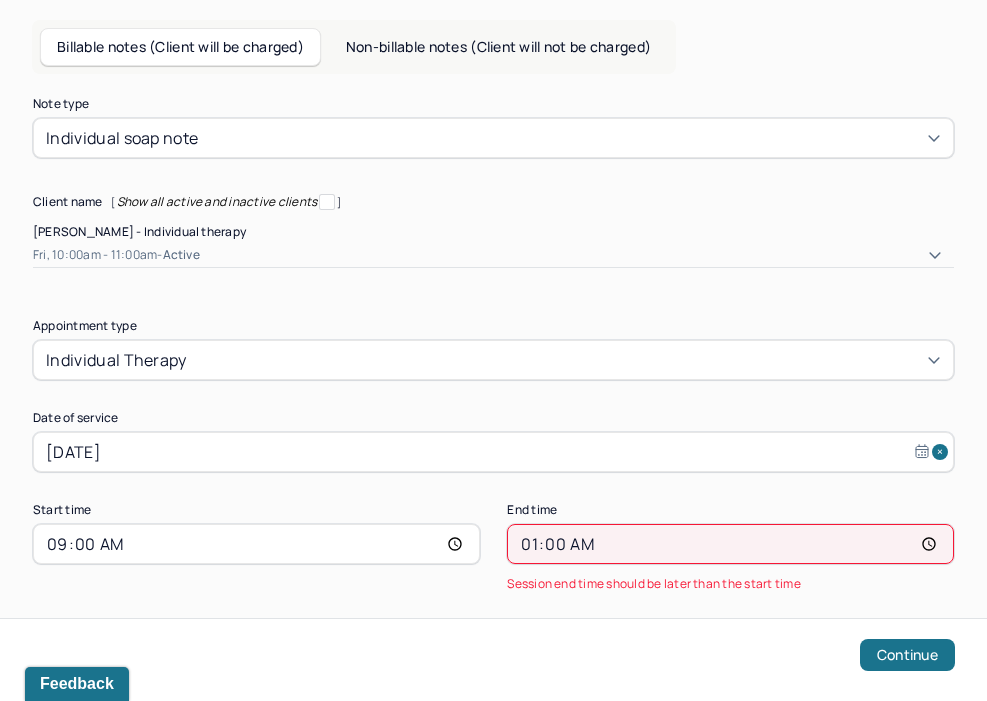 type on "10:00" 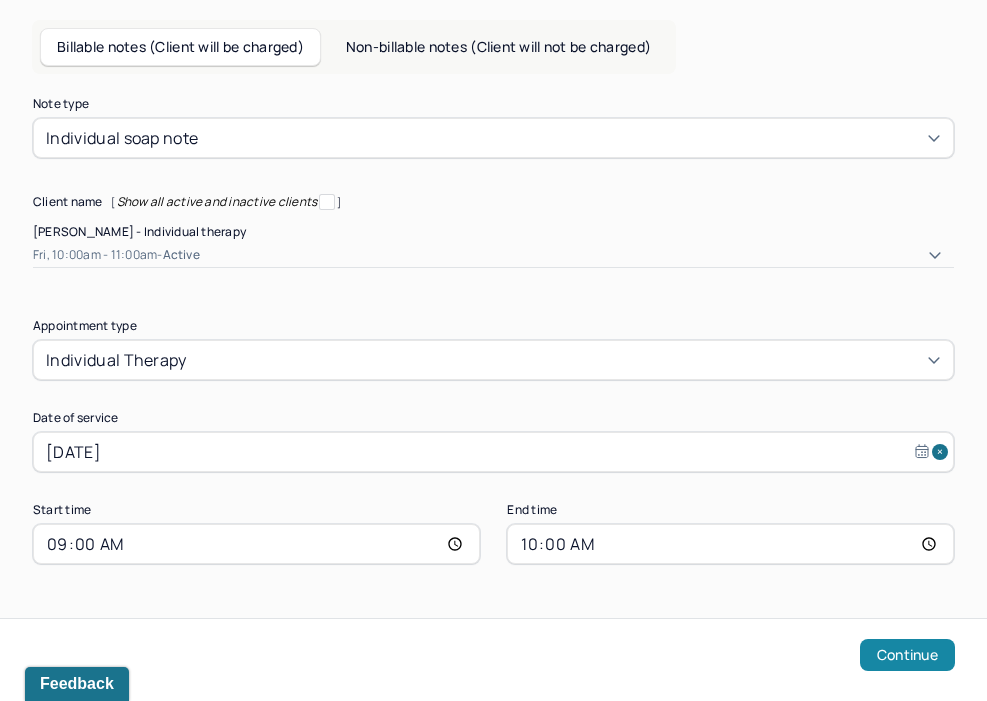 click on "Continue" at bounding box center [907, 655] 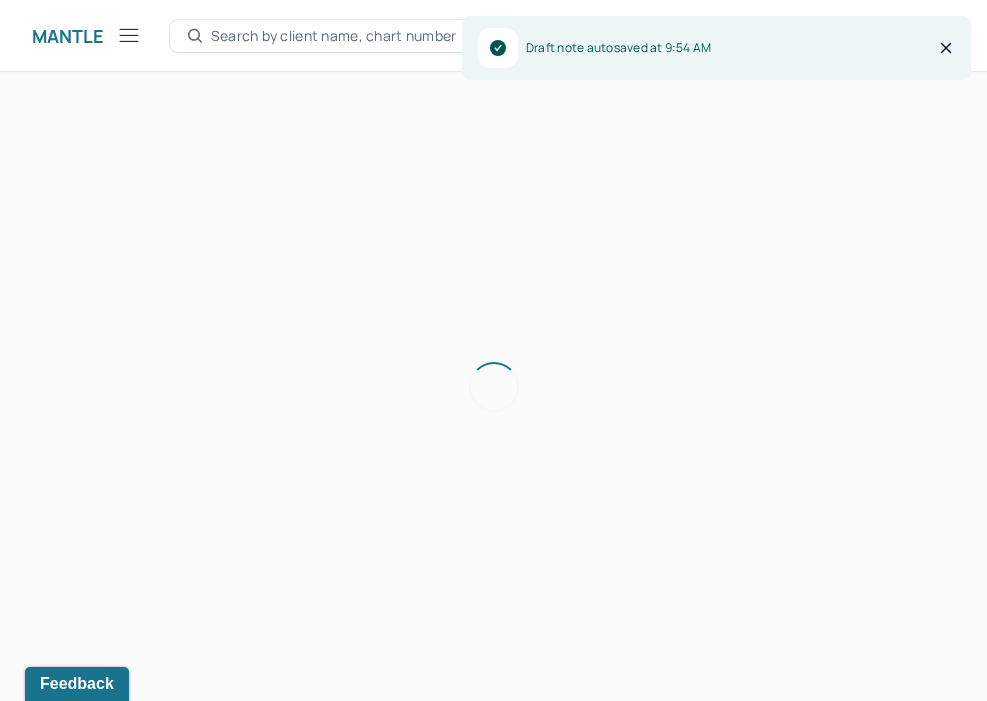 scroll, scrollTop: 36, scrollLeft: 0, axis: vertical 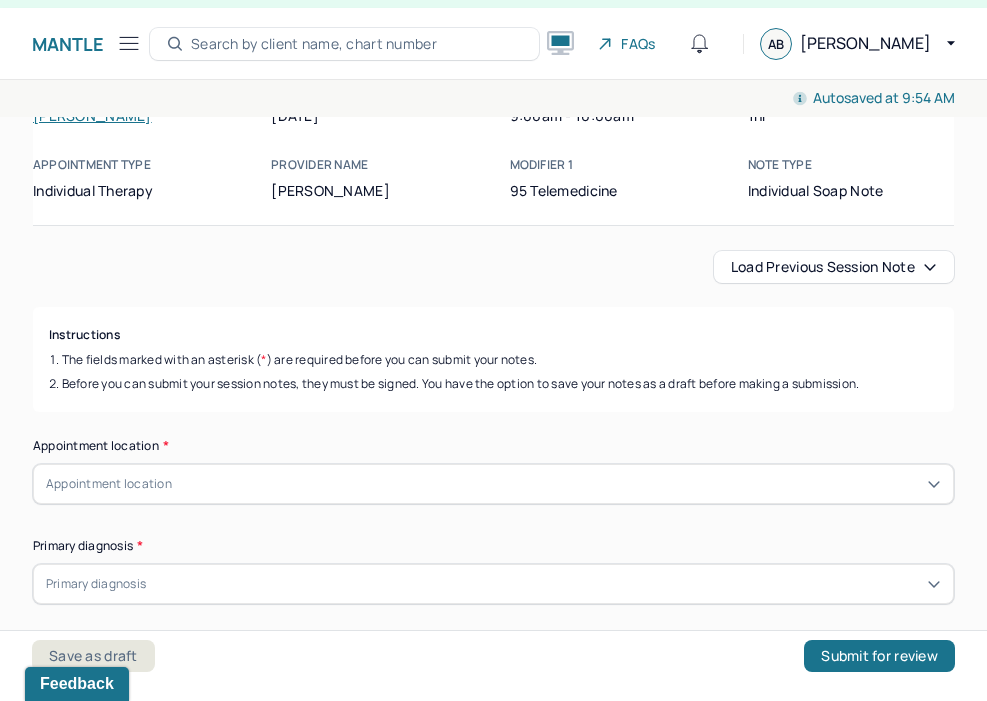 click on "Load previous session note   Instructions The fields marked with an asterisk ( * ) are required before you can submit your notes. Before you can submit your session notes, they must be signed. You have the option to save your notes as a draft before making a submission. Appointment location * Appointment location Primary diagnosis * Primary diagnosis Secondary diagnosis (optional) Secondary diagnosis Tertiary diagnosis (optional) Tertiary diagnosis Emotional / Behavioural symptoms demonstrated * Causing * Causing Intention for Session * Intention for Session Session Note Subjective This section is for Subjective reporting of your clients, it can include their mood, their reported symptoms, their efforts since your last meeting to implement your homework or recommendations or any questions they have Objective What were the behaviors, nonverbal expressions,gestures, postures, and overall presentation of the client? Consider client's mood and affect,client's response to treatment, any use of assessments. EDMR" at bounding box center [493, 2357] 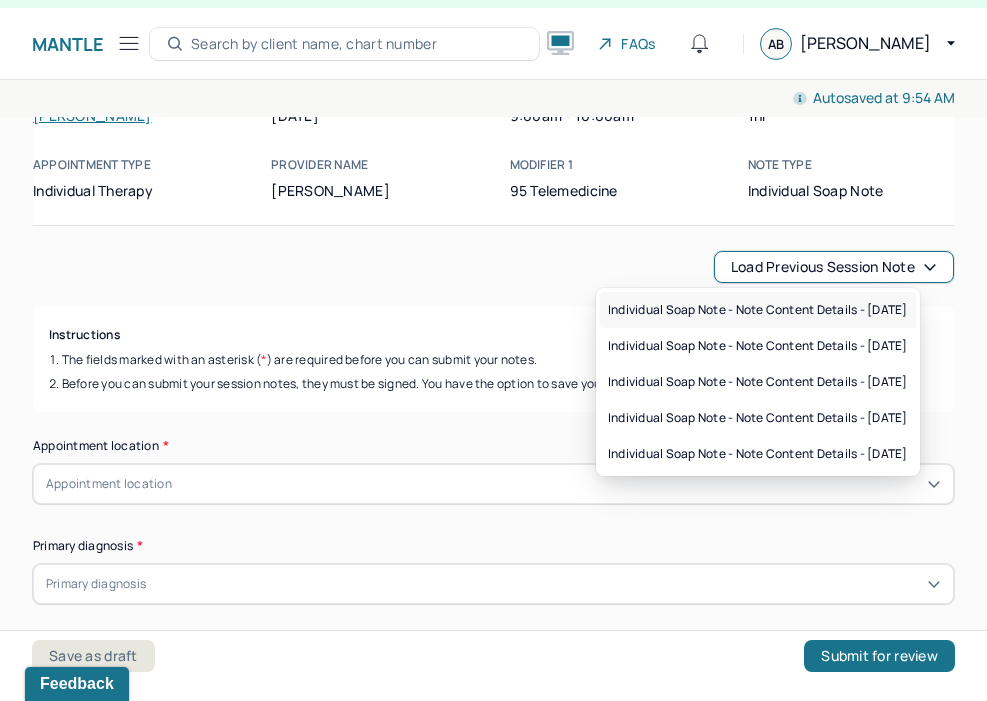 click on "Individual soap note   - Note content Details -   [DATE]" at bounding box center [758, 310] 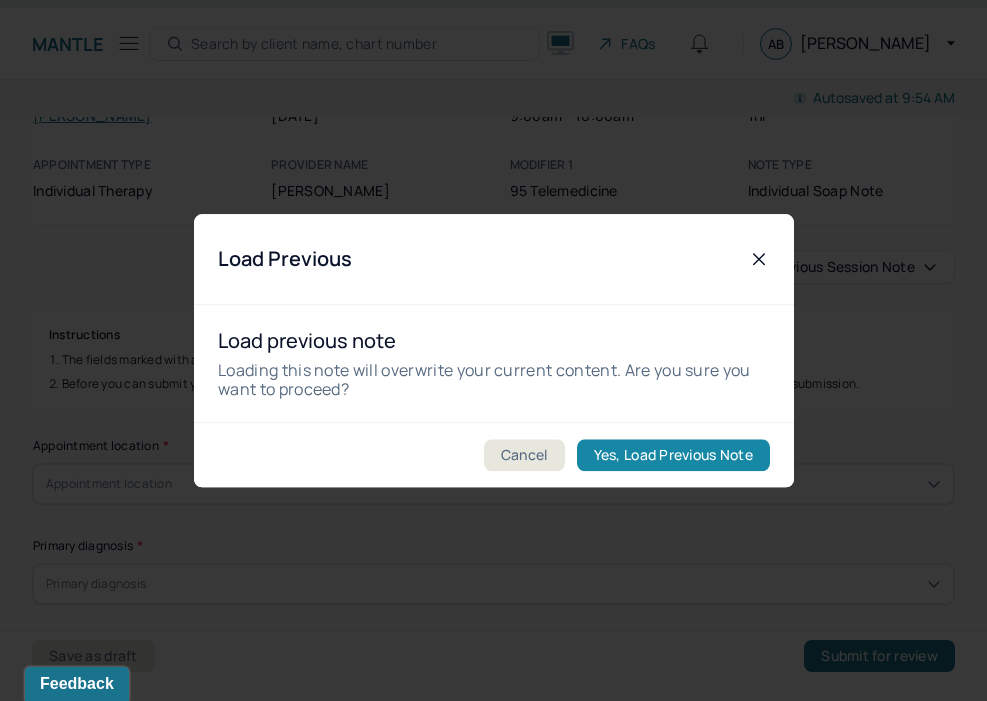 click on "Yes, Load Previous Note" at bounding box center (672, 455) 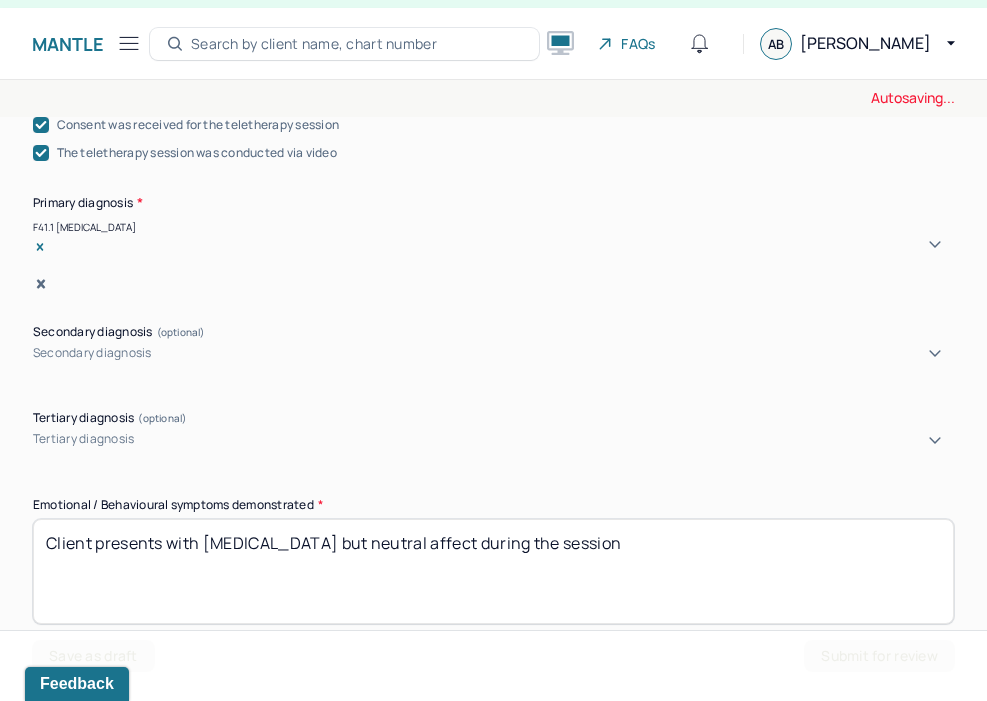 scroll, scrollTop: 781, scrollLeft: 0, axis: vertical 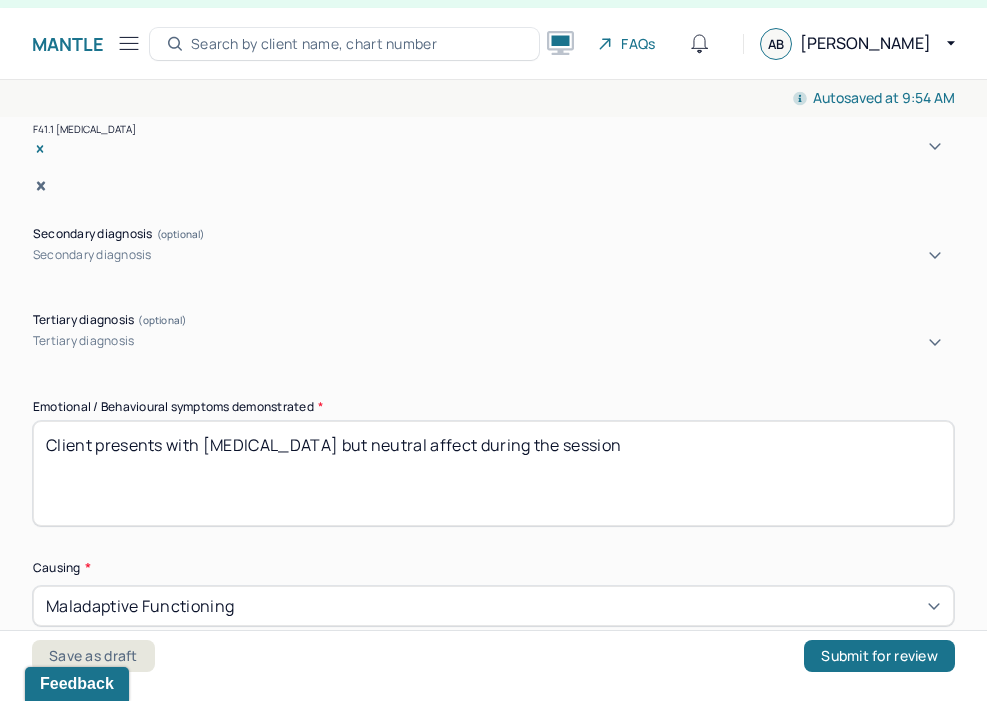 drag, startPoint x: 661, startPoint y: 422, endPoint x: 169, endPoint y: 424, distance: 492.00406 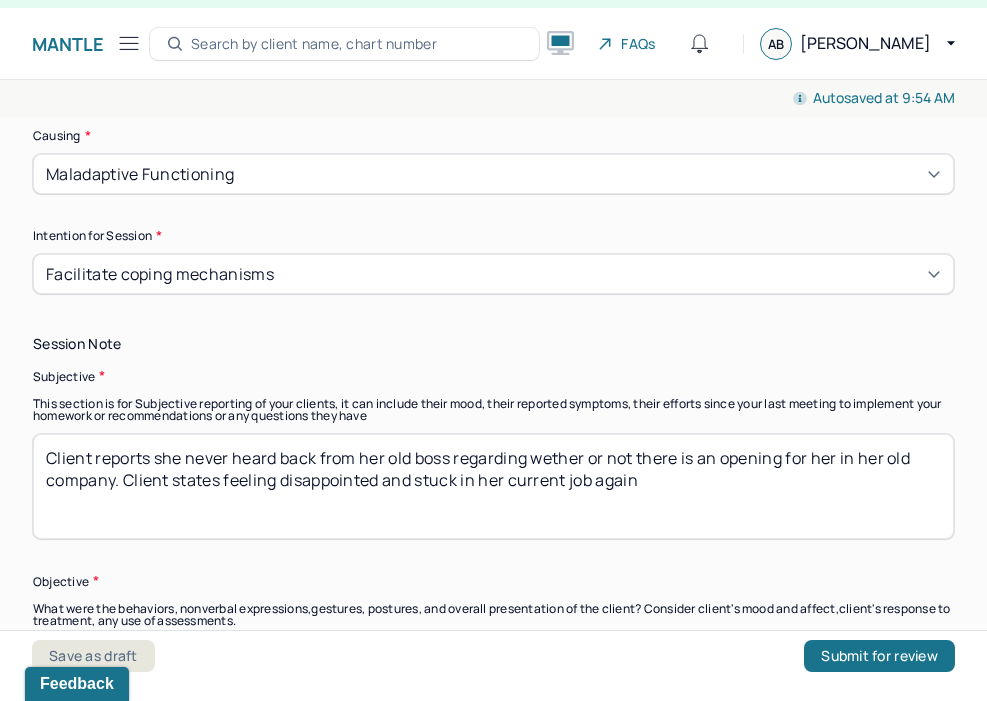 scroll, scrollTop: 1236, scrollLeft: 0, axis: vertical 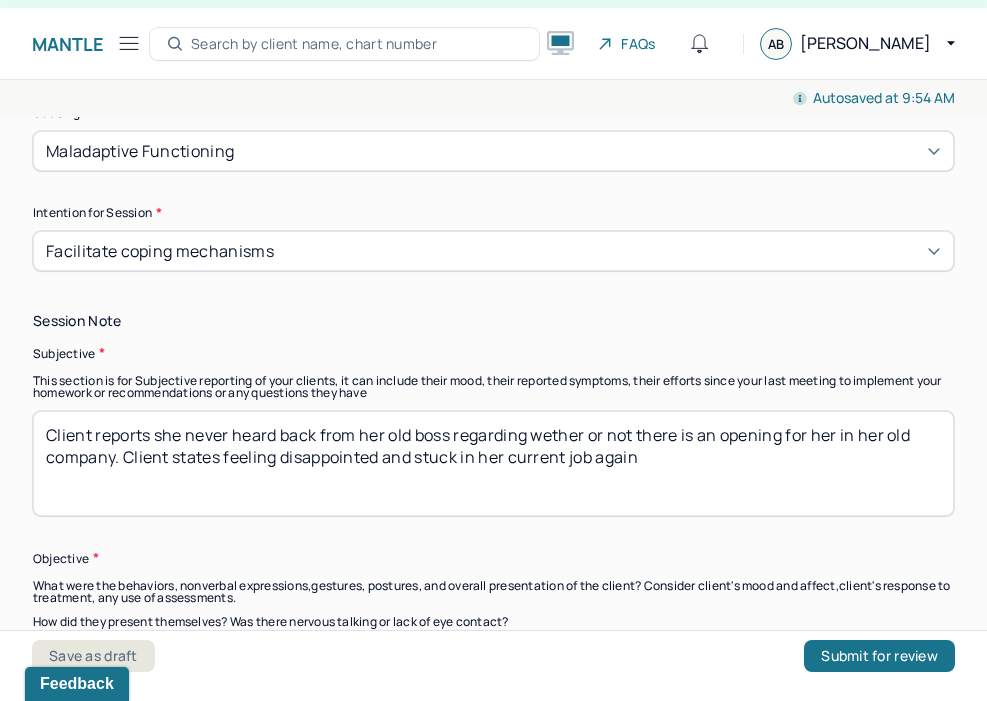 type on "Client presents as overwhelmed, moving a lot in her sit." 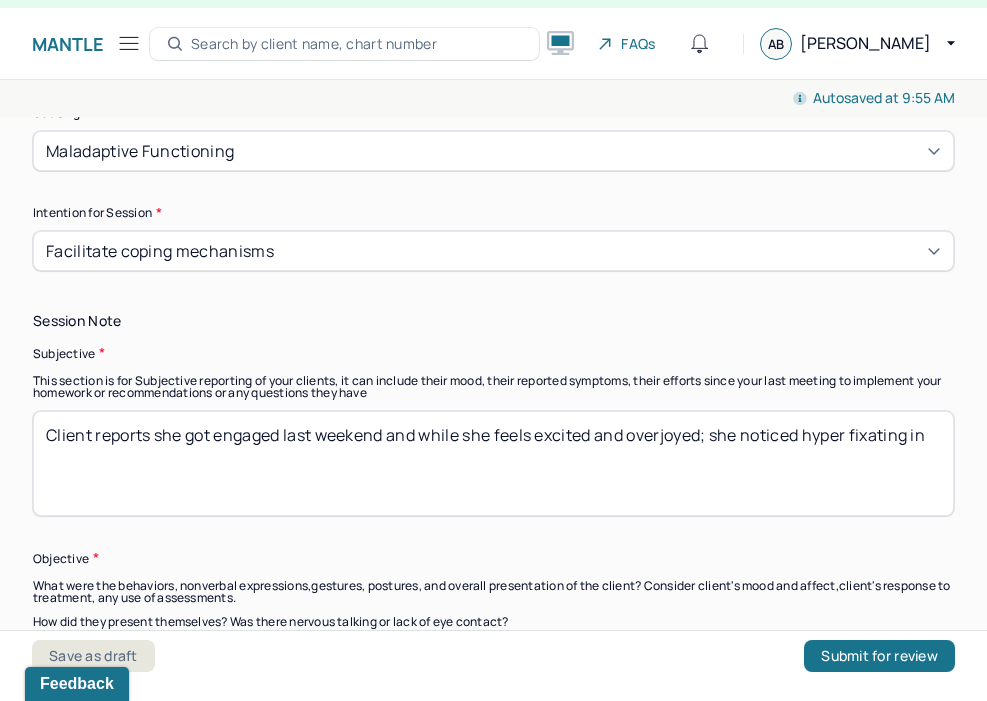 click on "Client reports she got engaged last weekend and while she feels excited and overjoyed; she noticed hyperfixating in" at bounding box center (493, 463) 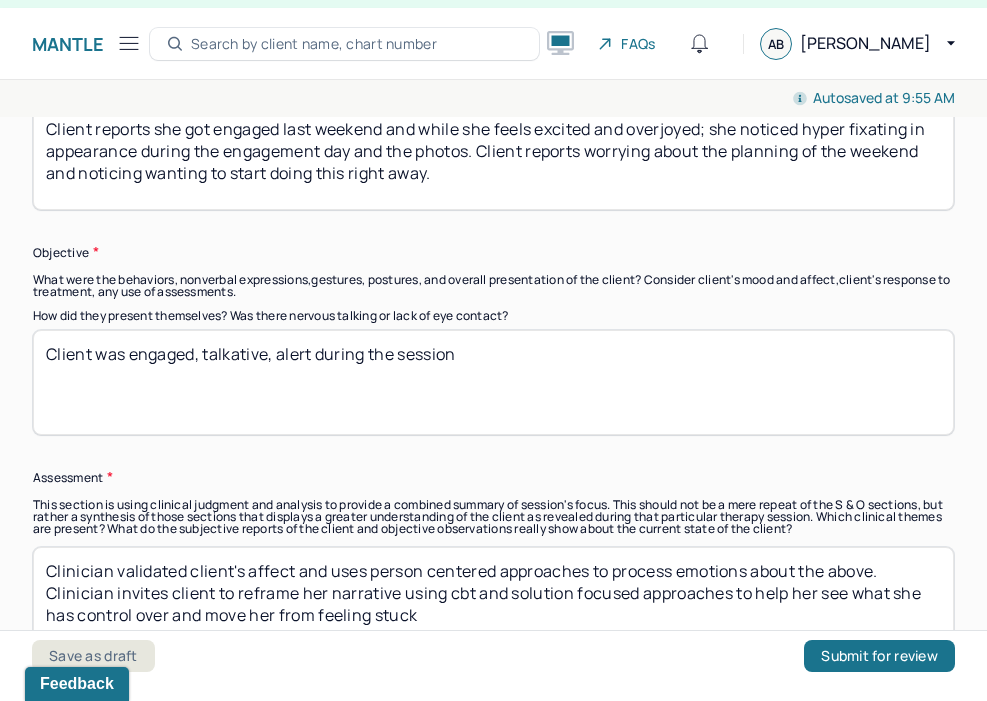 scroll, scrollTop: 1548, scrollLeft: 0, axis: vertical 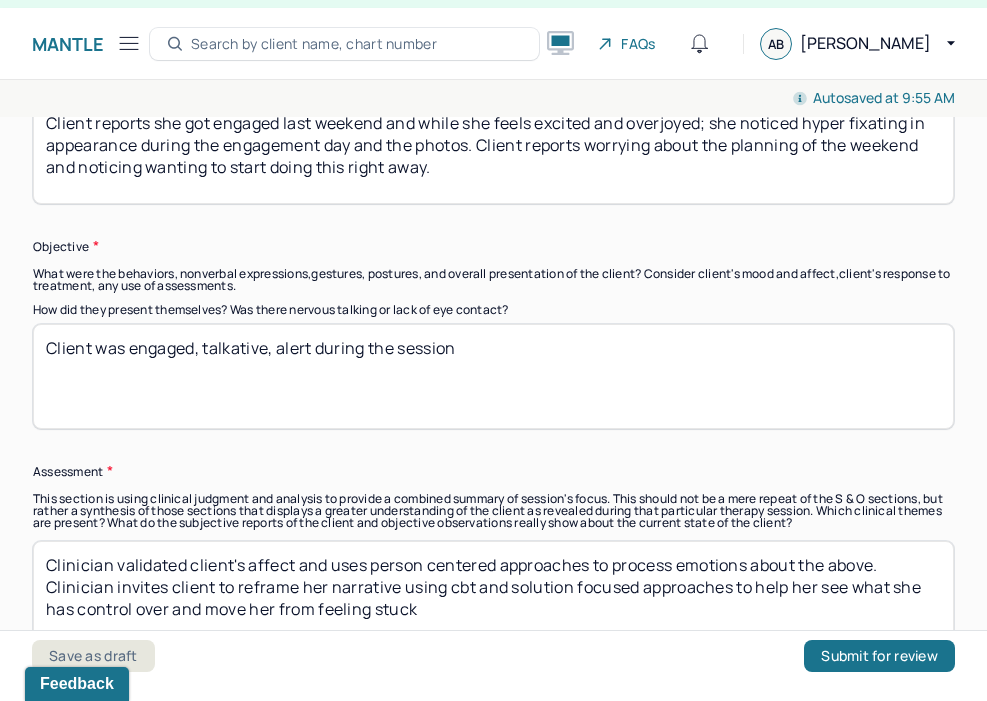 type on "Client reports she got engaged last weekend and while she feels excited and overjoyed; she noticed hyper fixating in appearance during the engagement day and the photos. Client reports worrying about the planning of the weekend and noticing wanting to start doing this right away." 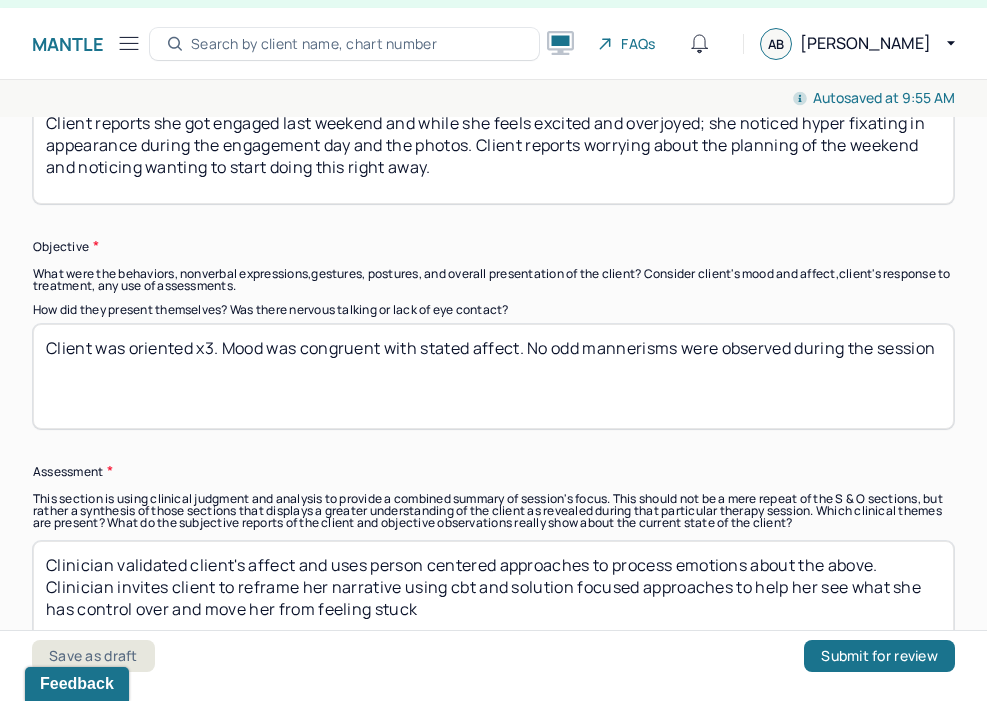 scroll, scrollTop: 1712, scrollLeft: 0, axis: vertical 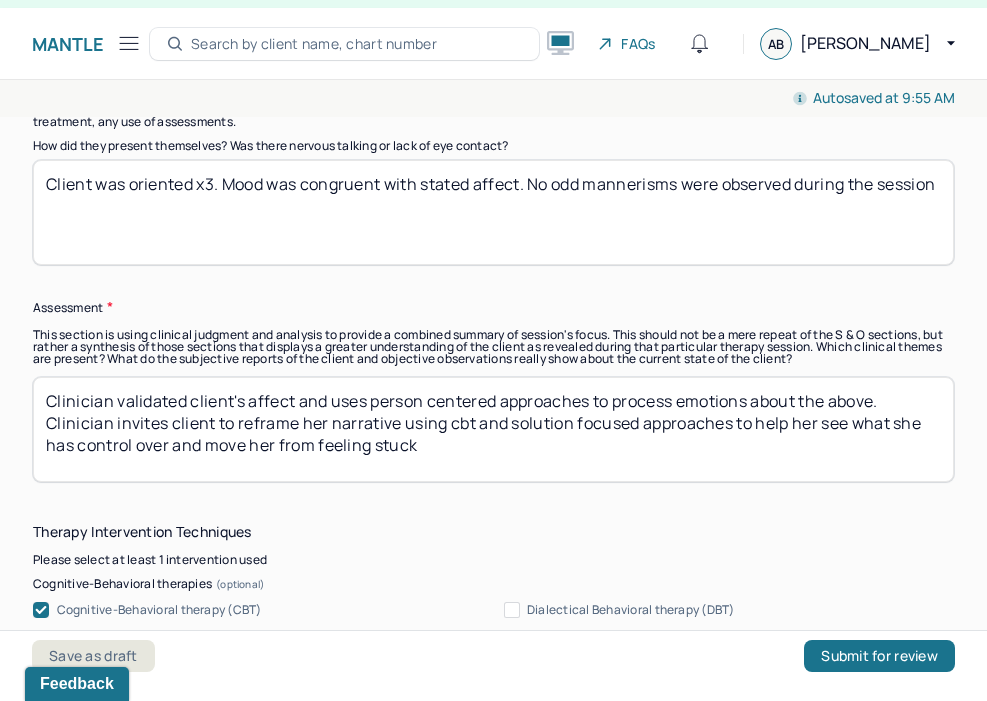 type on "Client was oriented x3. Mood was congruent with stated affect. No odd mannerisms were observed during the session" 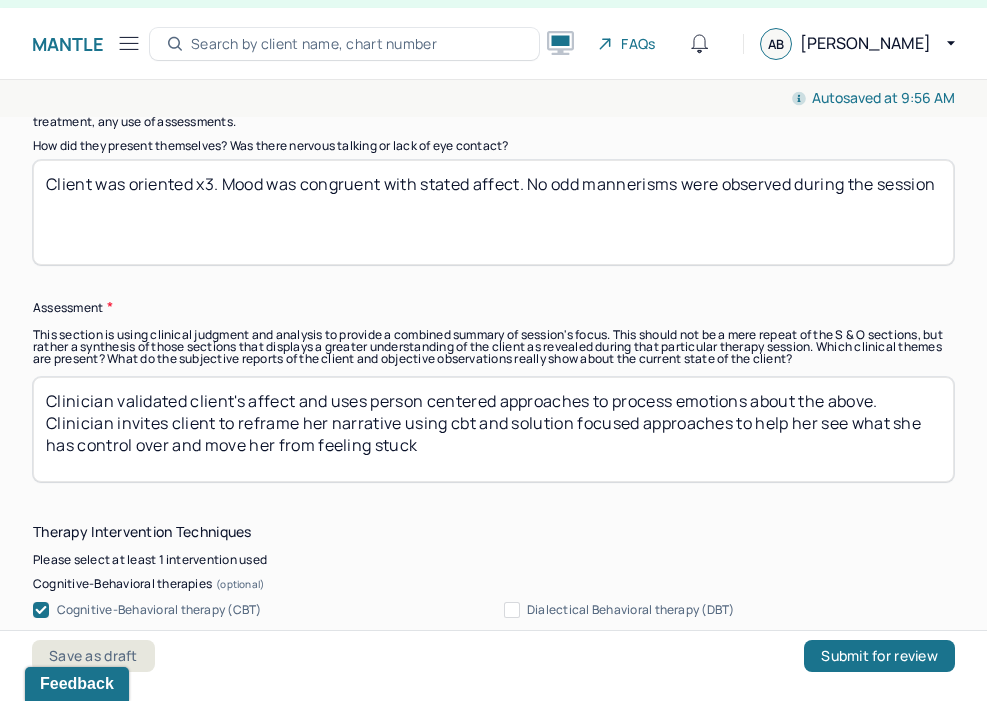 drag, startPoint x: 457, startPoint y: 425, endPoint x: 329, endPoint y: 379, distance: 136.01471 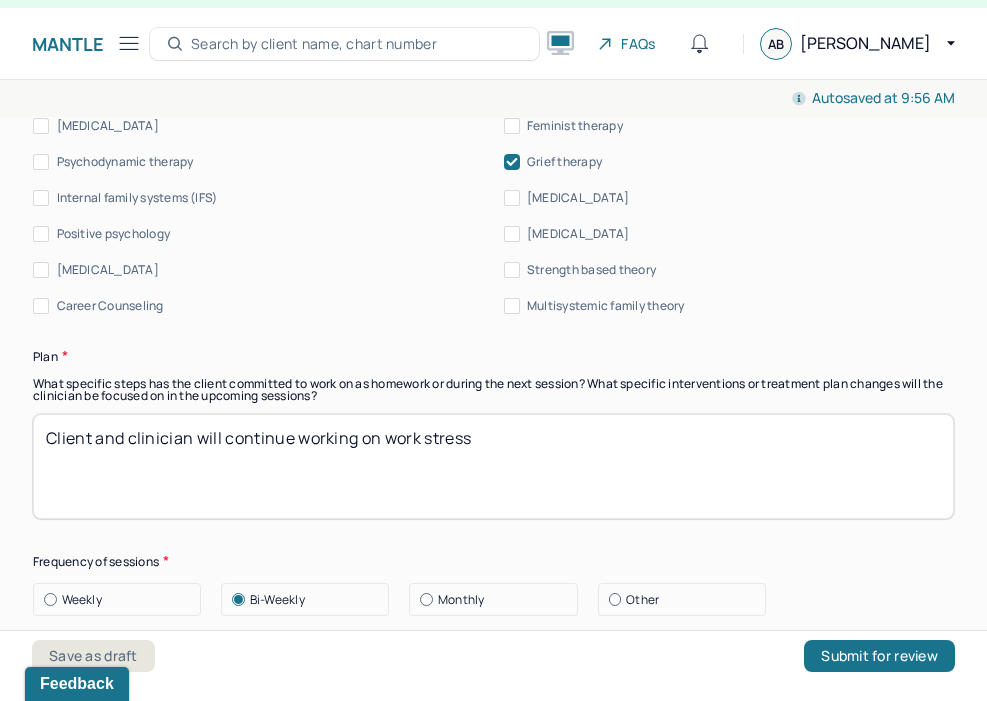 scroll, scrollTop: 2560, scrollLeft: 0, axis: vertical 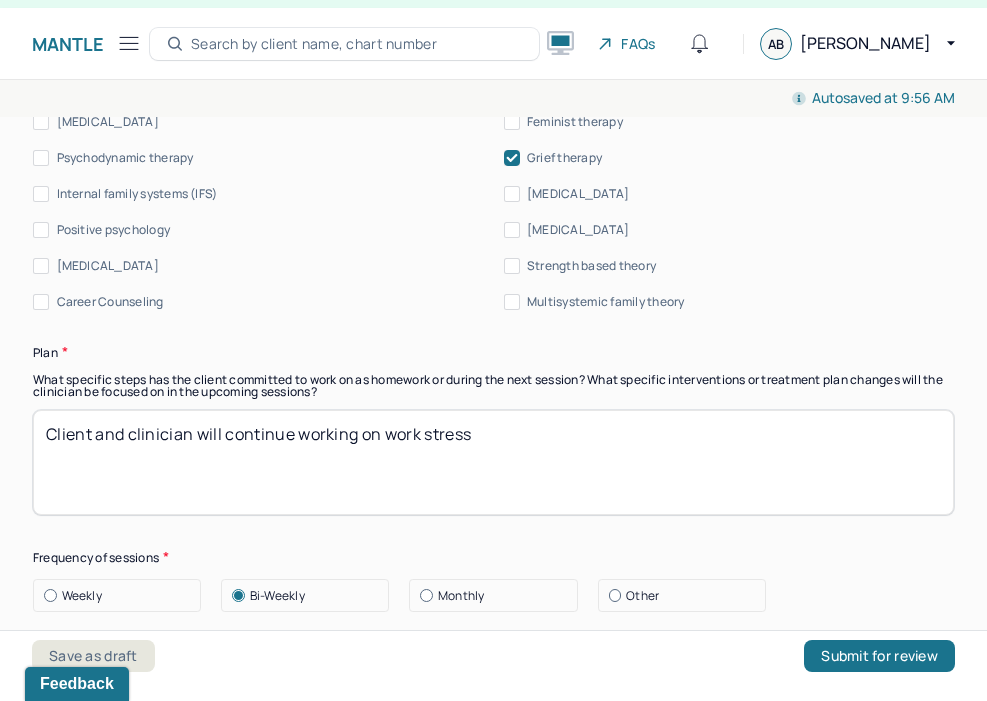 type on "Clinician validated client's affect and uses here and now approaches to bring client to the present moment, her feelings right now, what she has control over vs what she does not have control over in this moment. Clinician engages client in thought reframing to [PERSON_NAME] positive emotions and give less power to the overwhelming ones" 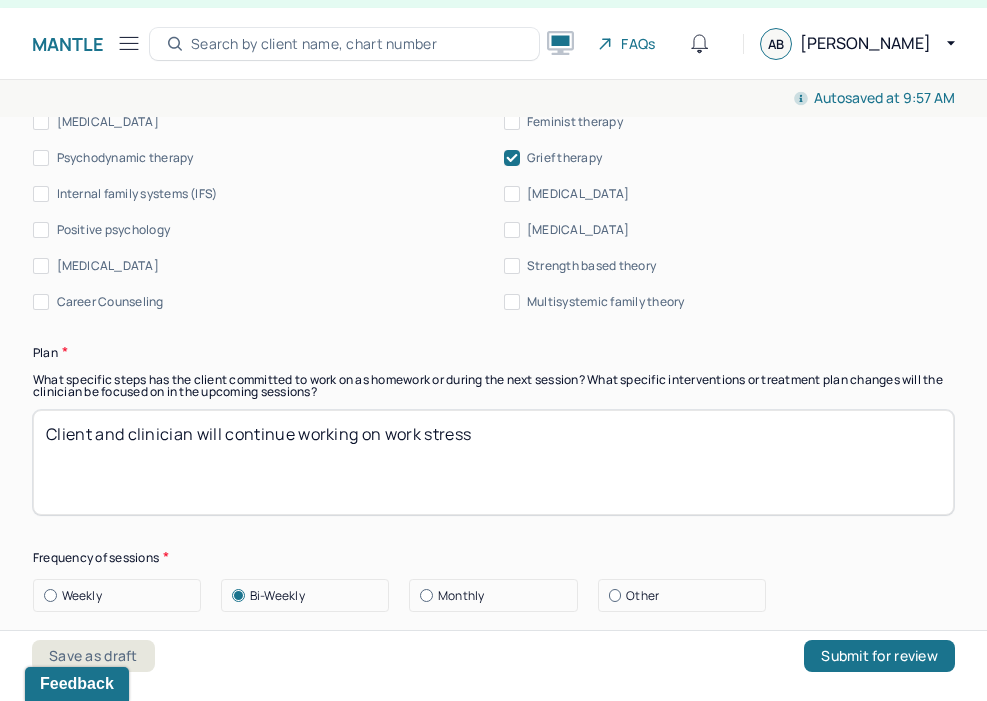 drag, startPoint x: 532, startPoint y: 415, endPoint x: 383, endPoint y: 411, distance: 149.05368 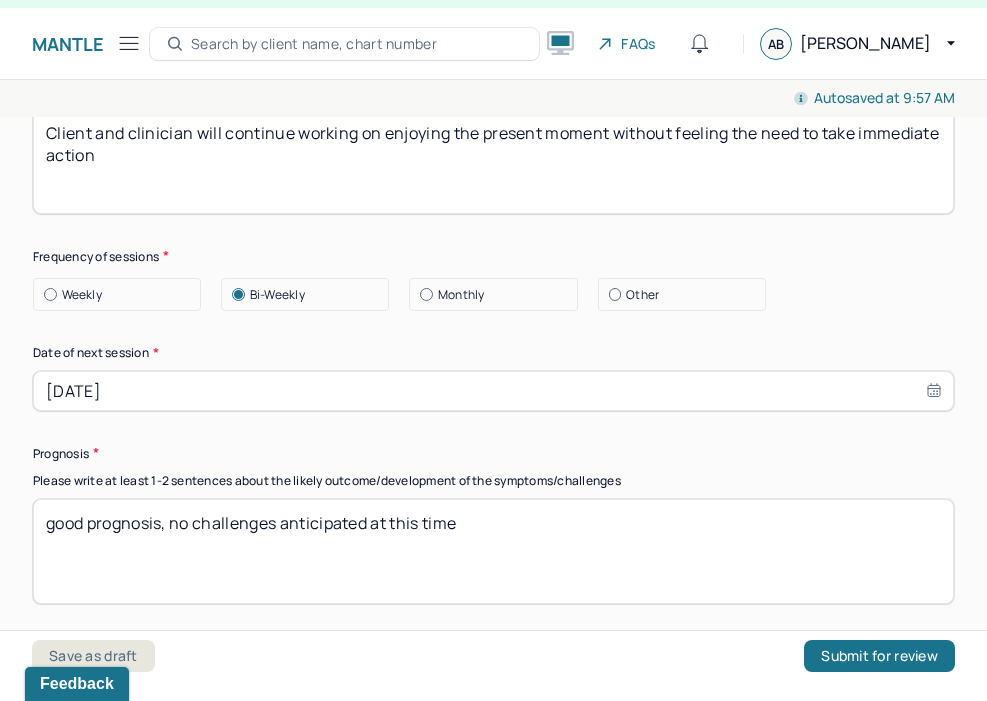 scroll, scrollTop: 2866, scrollLeft: 0, axis: vertical 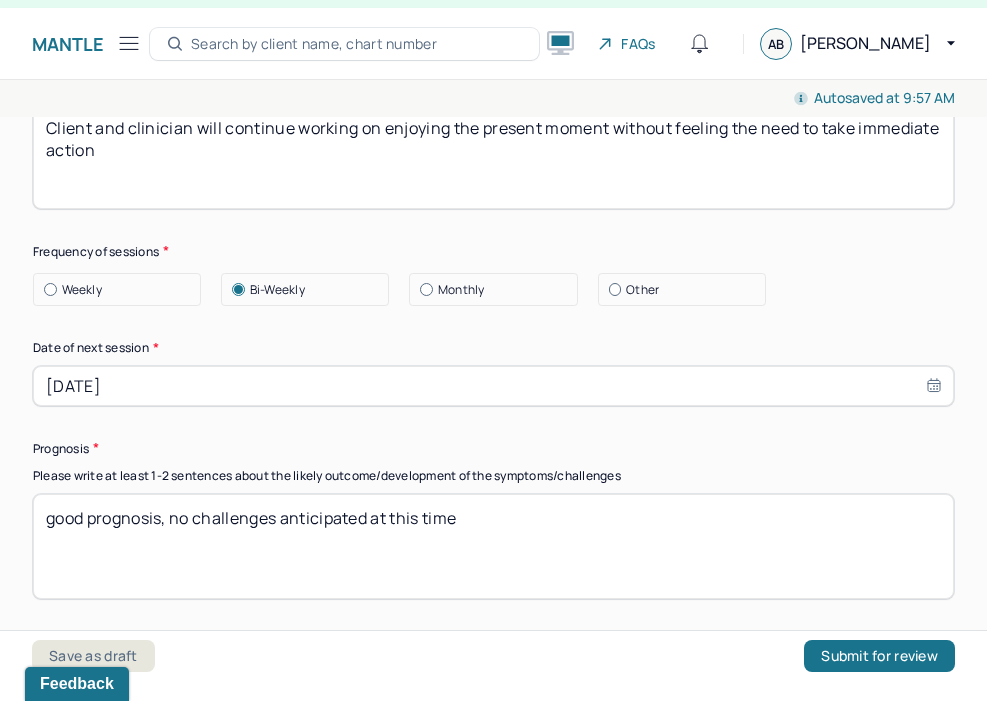 type on "Client and clinician will continue working on enjoying the present moment without feeling the need to take immediate action" 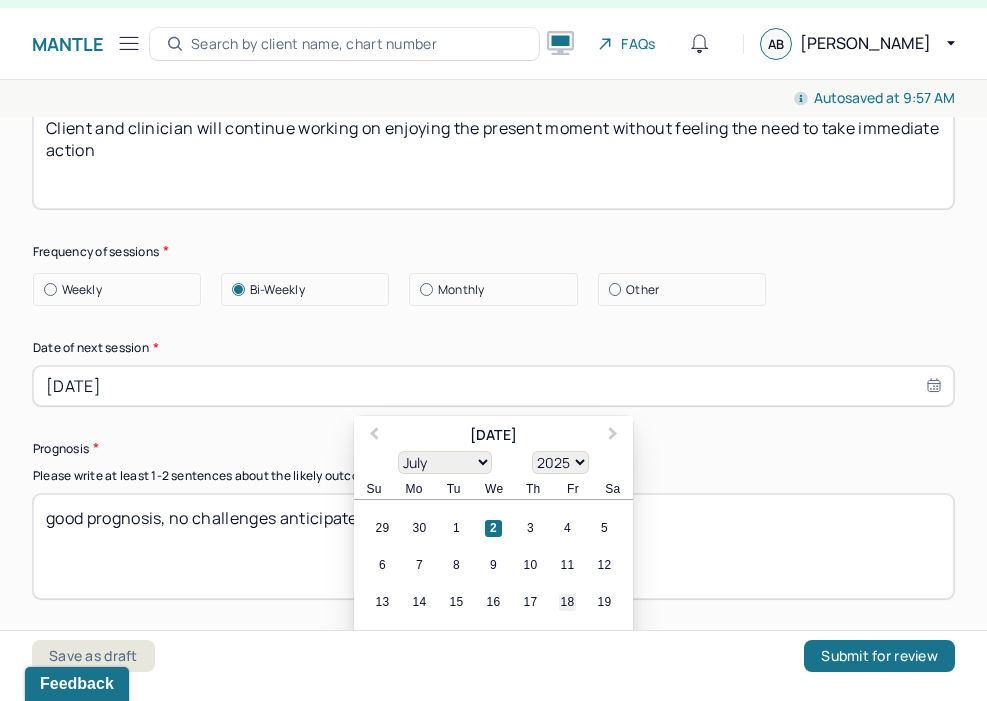 click on "18" at bounding box center [567, 603] 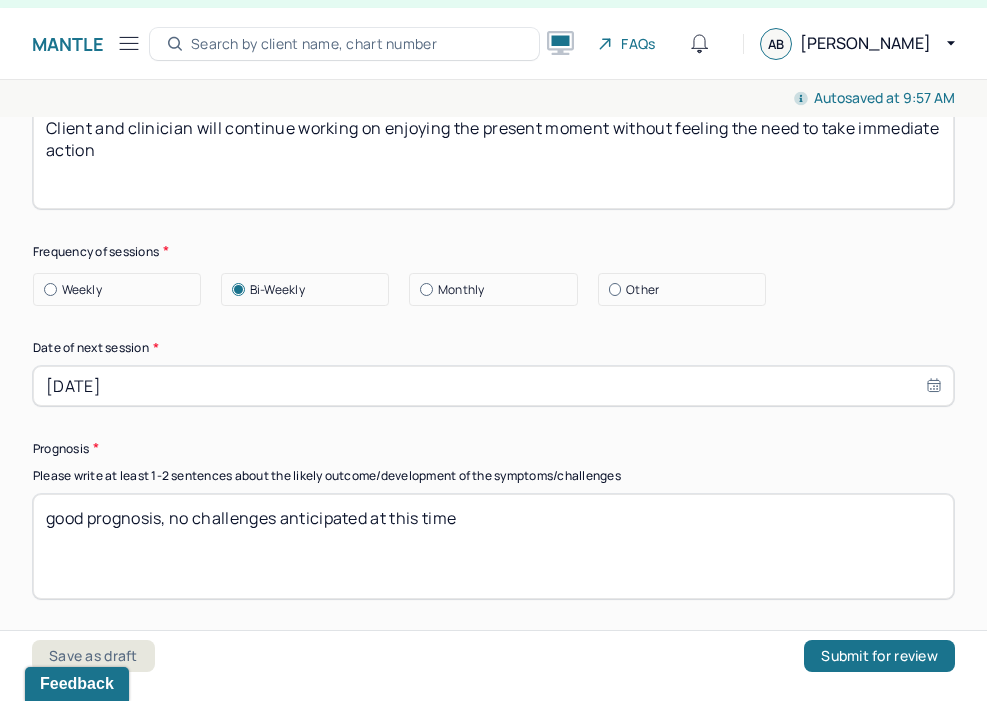 scroll, scrollTop: 3058, scrollLeft: 0, axis: vertical 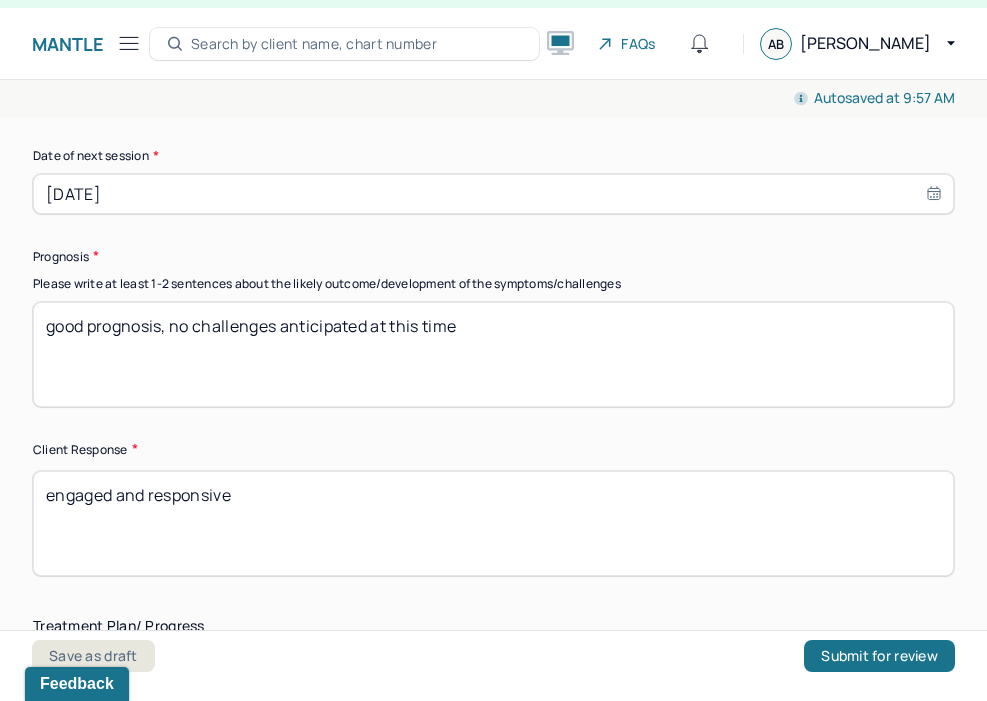 drag, startPoint x: 488, startPoint y: 305, endPoint x: 181, endPoint y: 302, distance: 307.01465 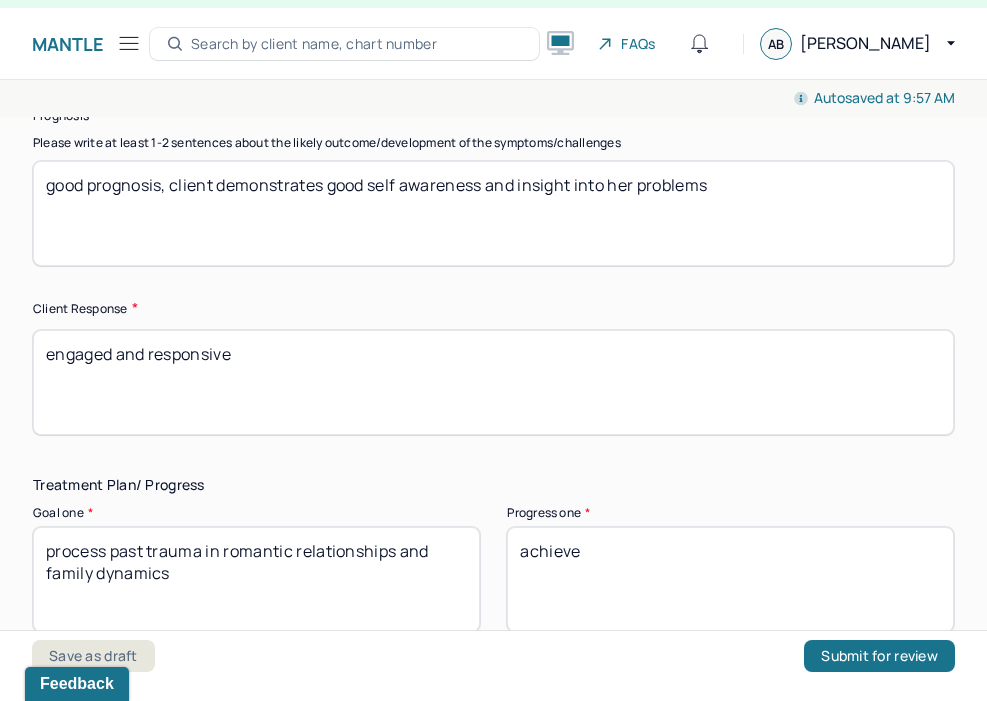 scroll, scrollTop: 3230, scrollLeft: 0, axis: vertical 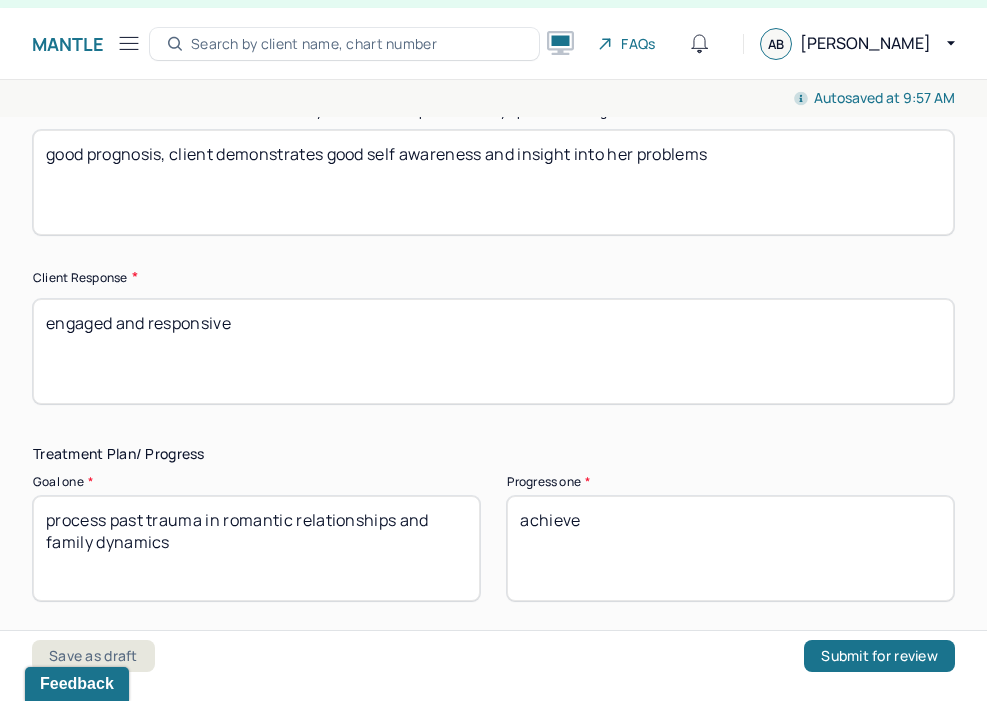 type on "good prognosis, client demonstrates good self awareness and insight into her problems" 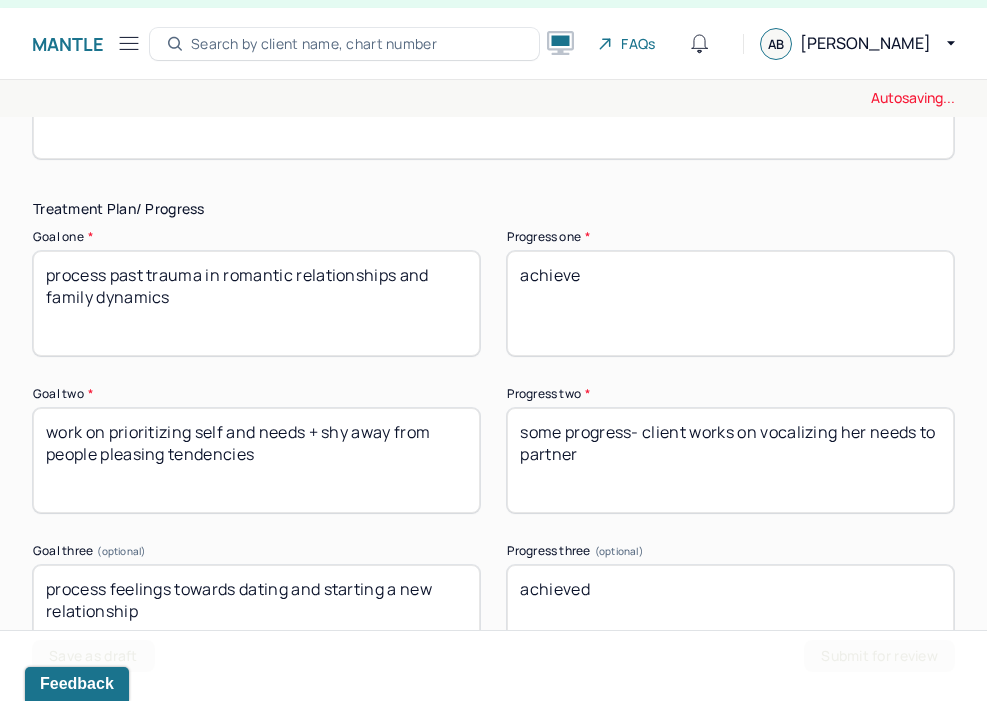 scroll, scrollTop: 3485, scrollLeft: 0, axis: vertical 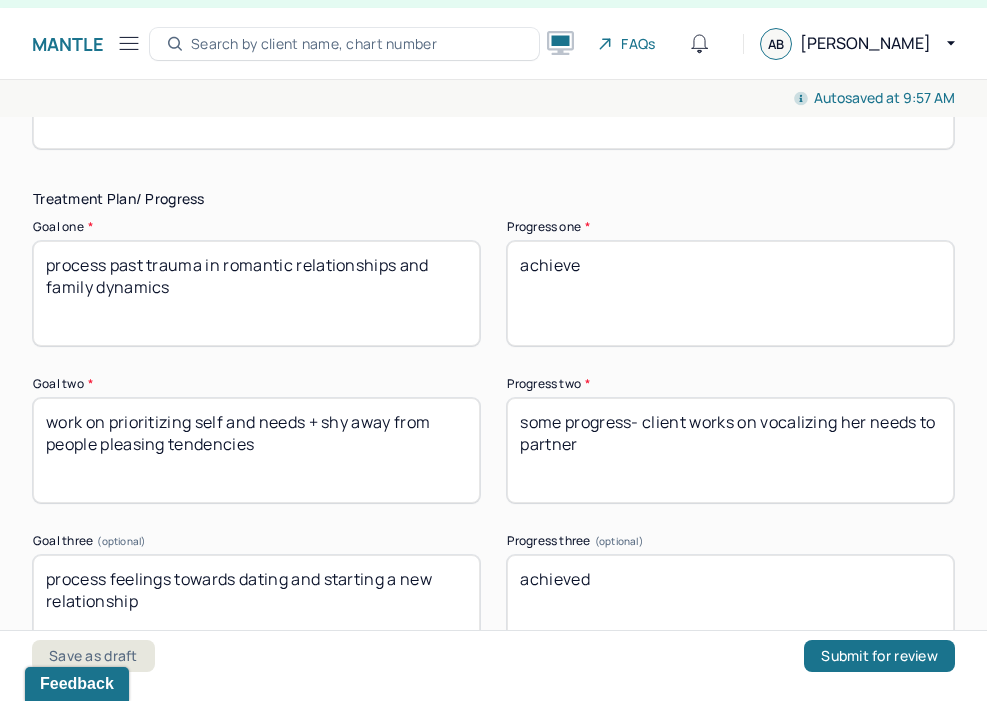 type on "engaged and eager" 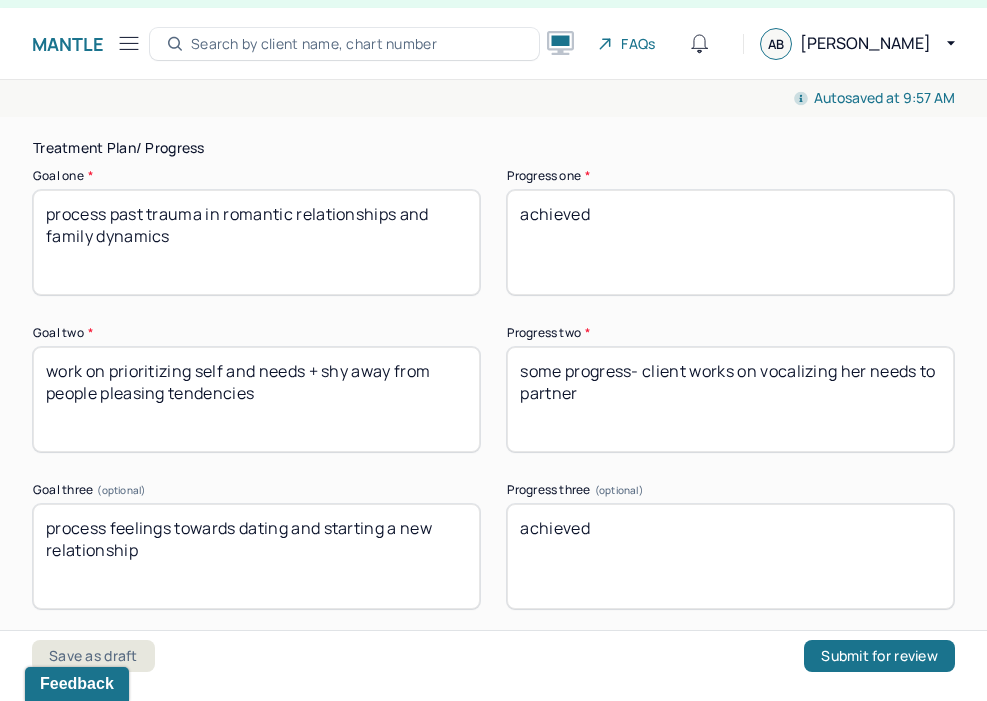 scroll, scrollTop: 3540, scrollLeft: 0, axis: vertical 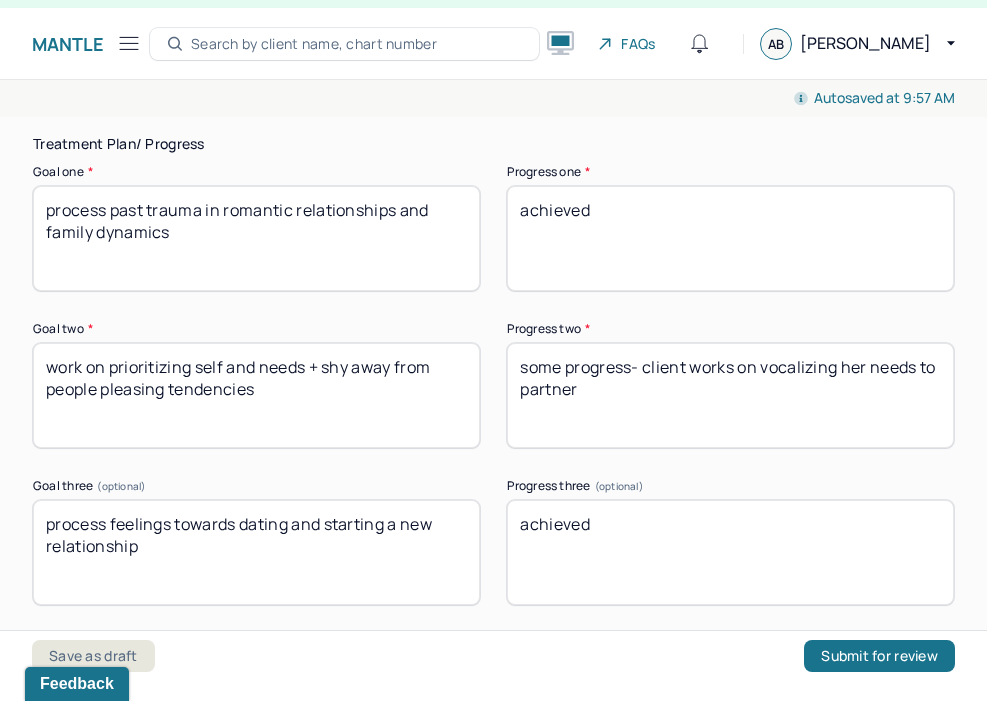 type on "achieved" 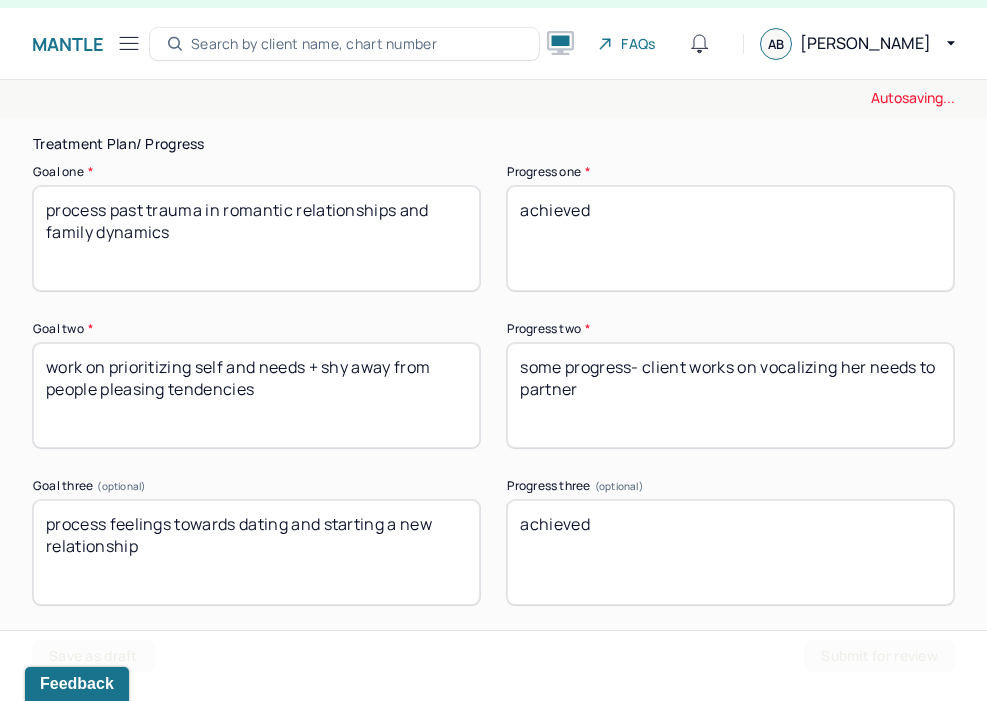 drag, startPoint x: 615, startPoint y: 385, endPoint x: 524, endPoint y: 325, distance: 109 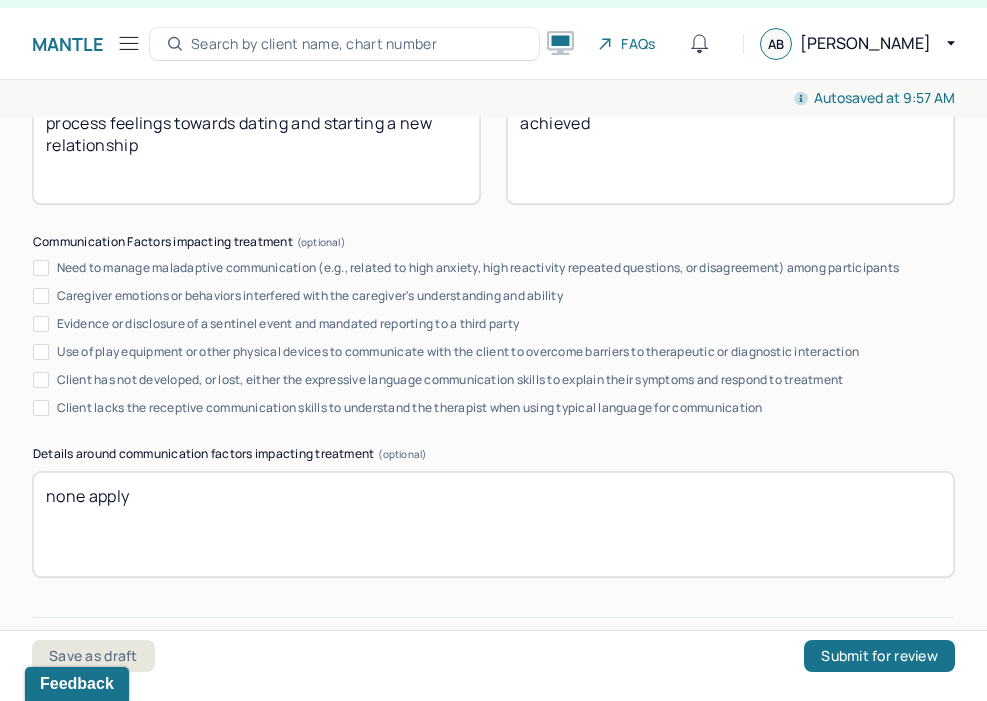 scroll, scrollTop: 4128, scrollLeft: 0, axis: vertical 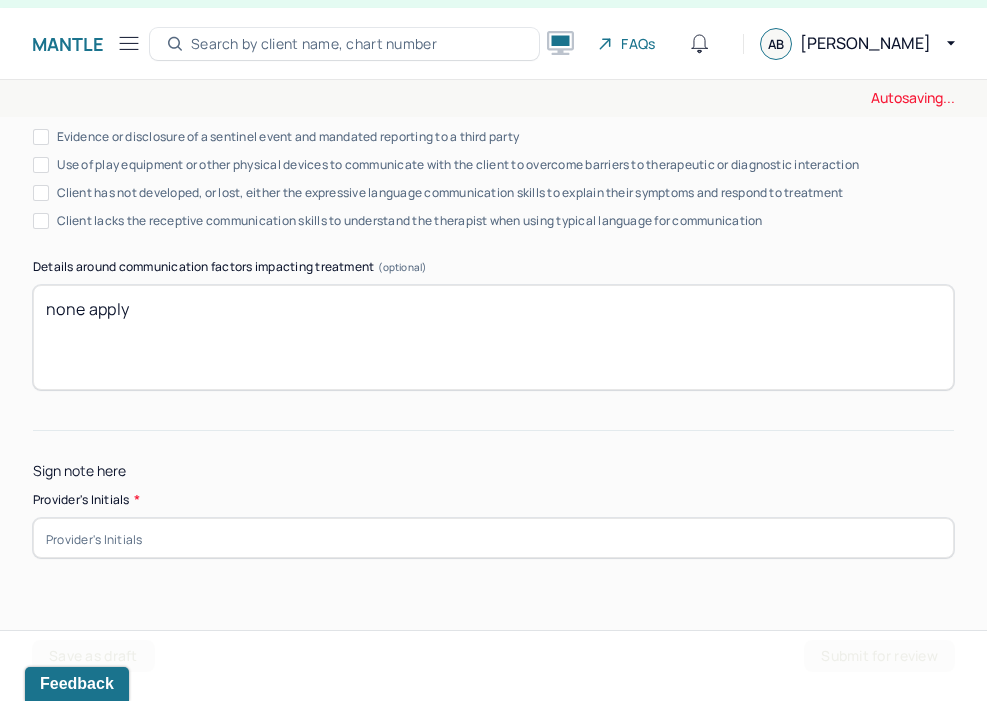 type on "progress- client works on identifying her emotional needs." 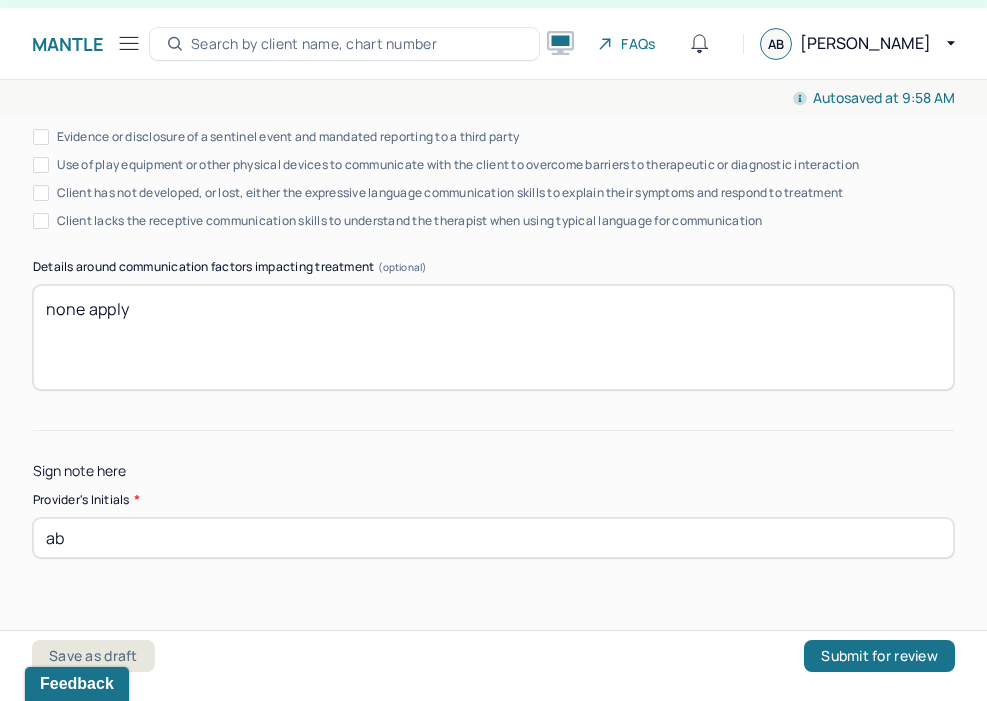 type on "ab" 